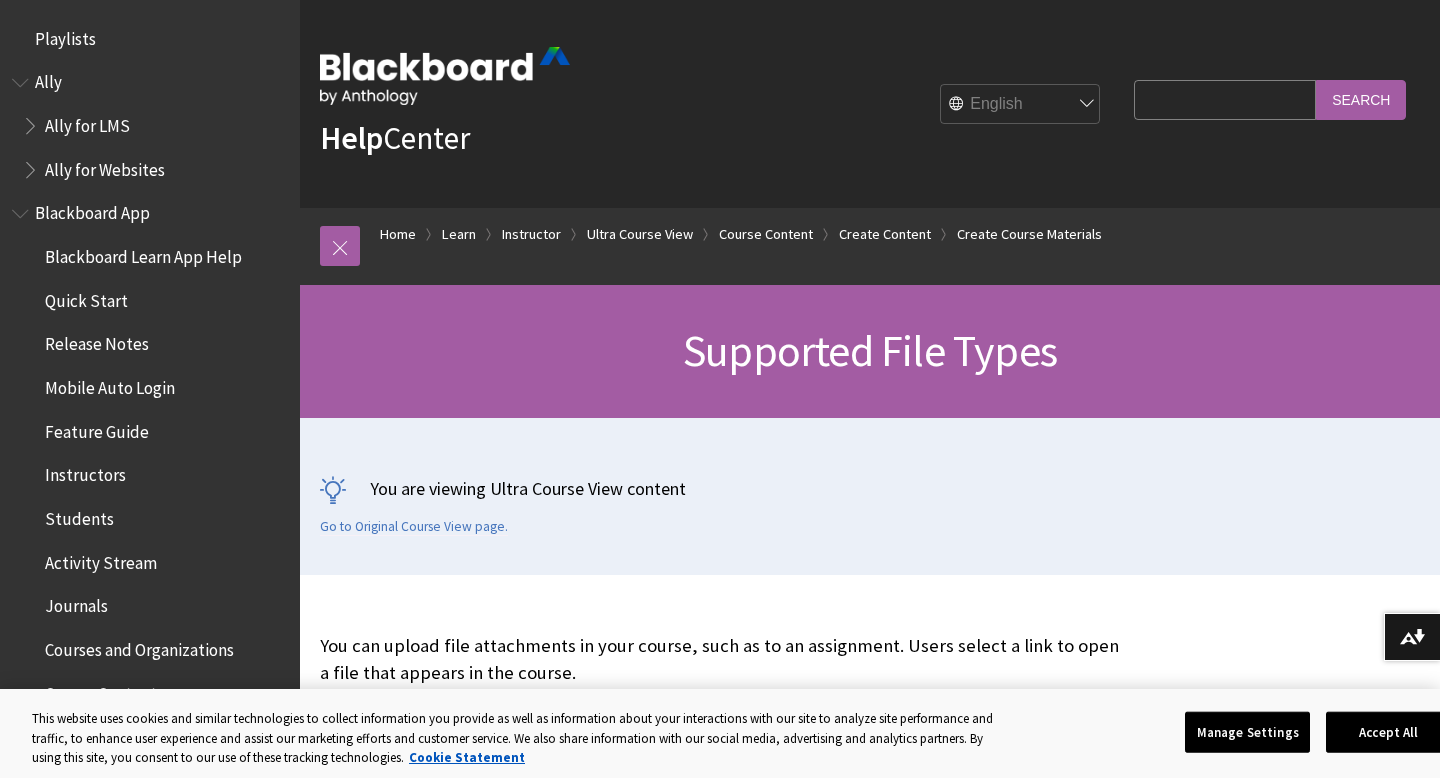 scroll, scrollTop: 0, scrollLeft: 0, axis: both 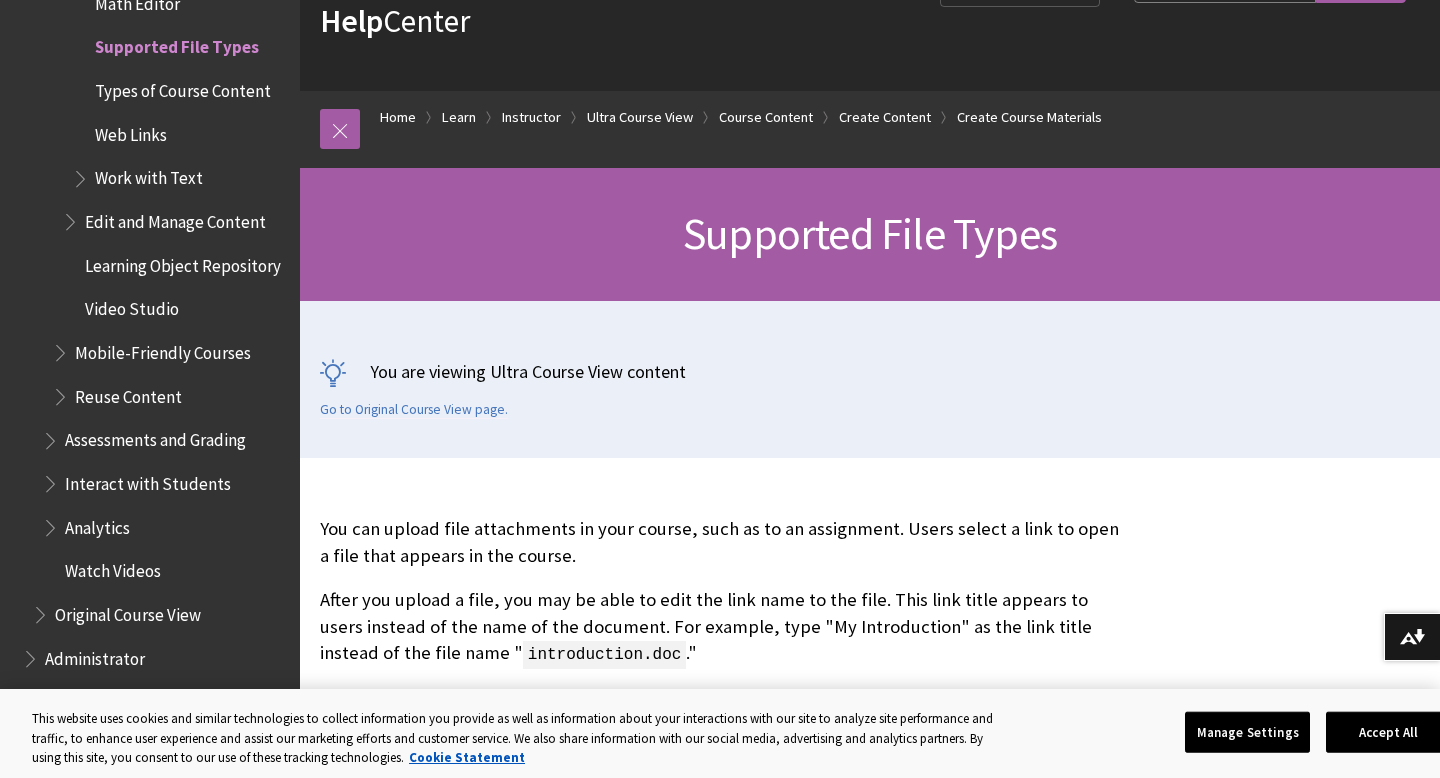 click on "Types of Course Content" at bounding box center [183, 87] 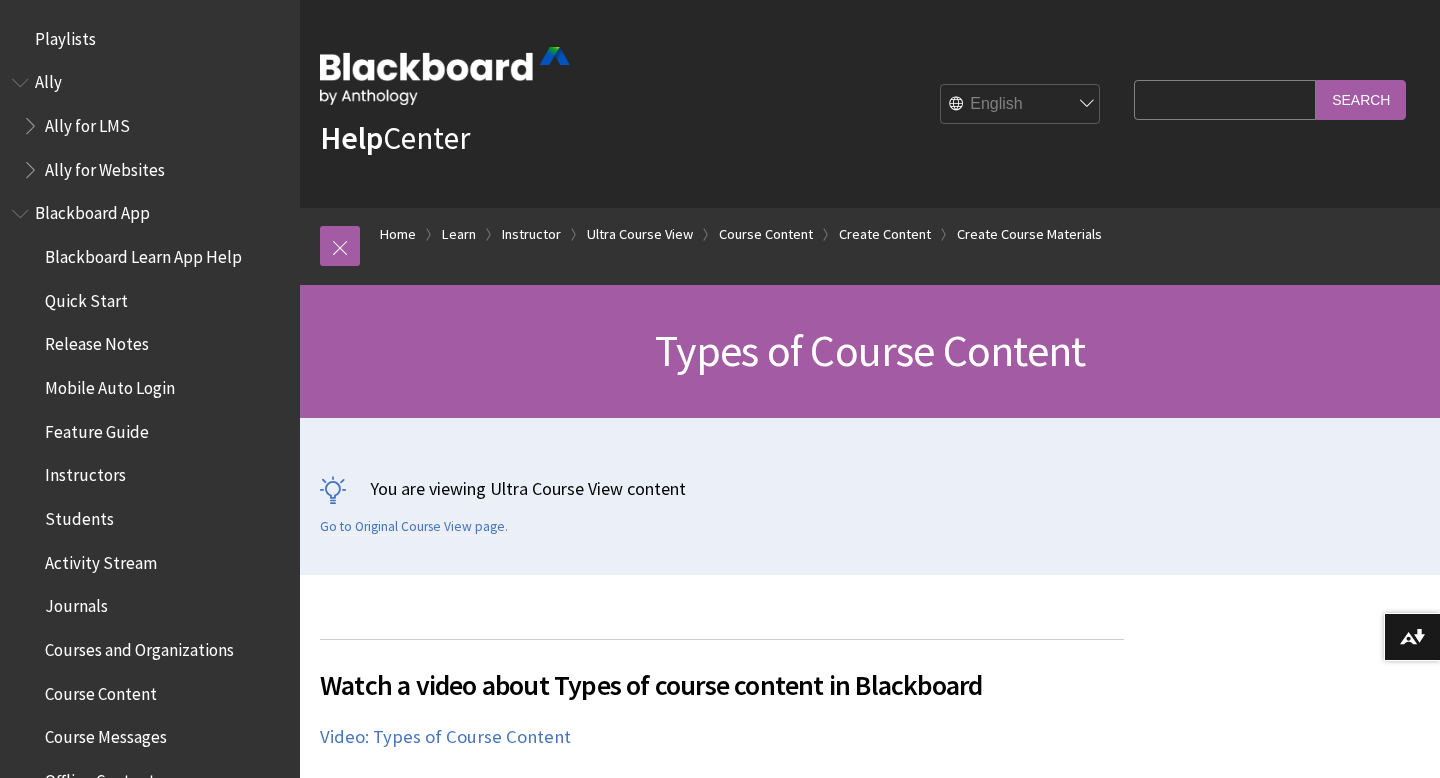 scroll, scrollTop: 875, scrollLeft: 0, axis: vertical 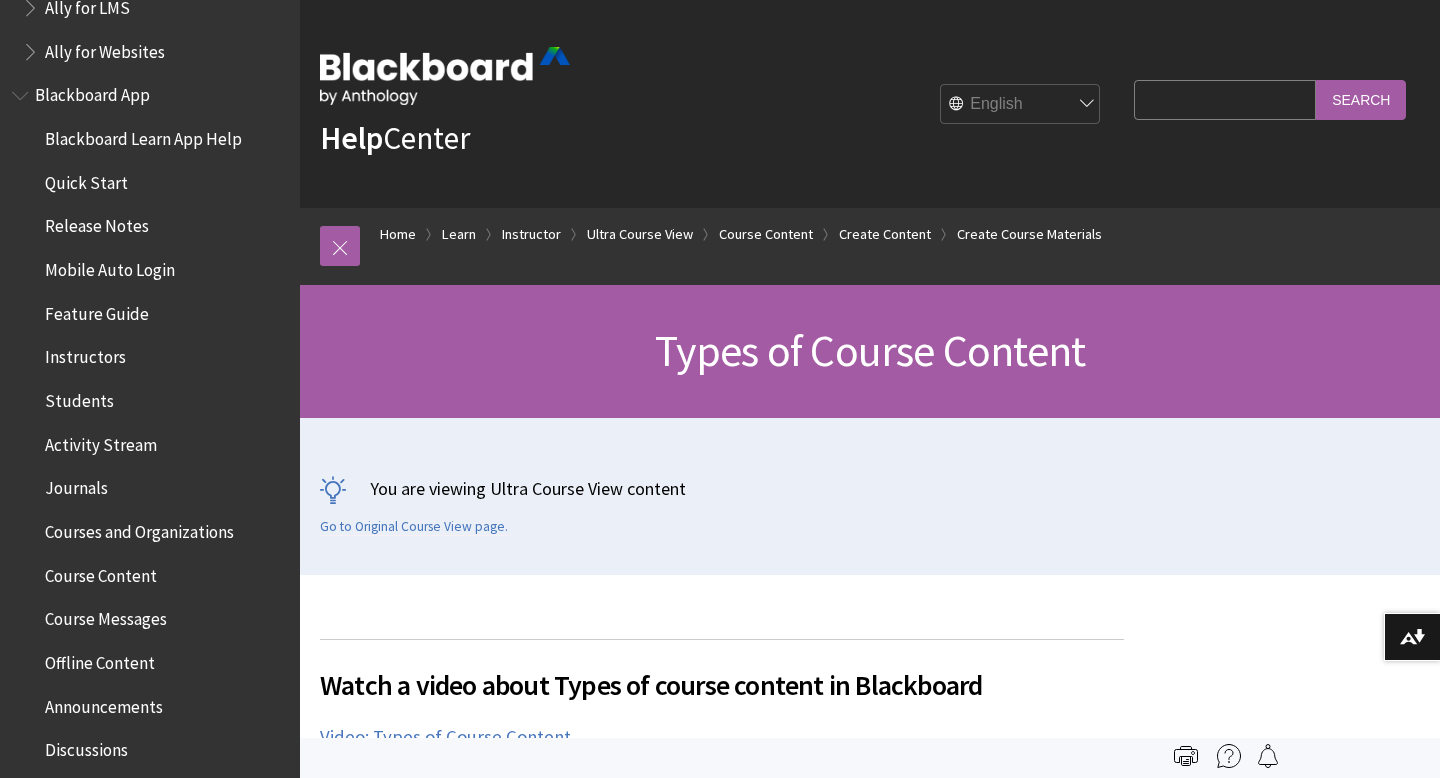 click on "Activity Stream" at bounding box center (101, 441) 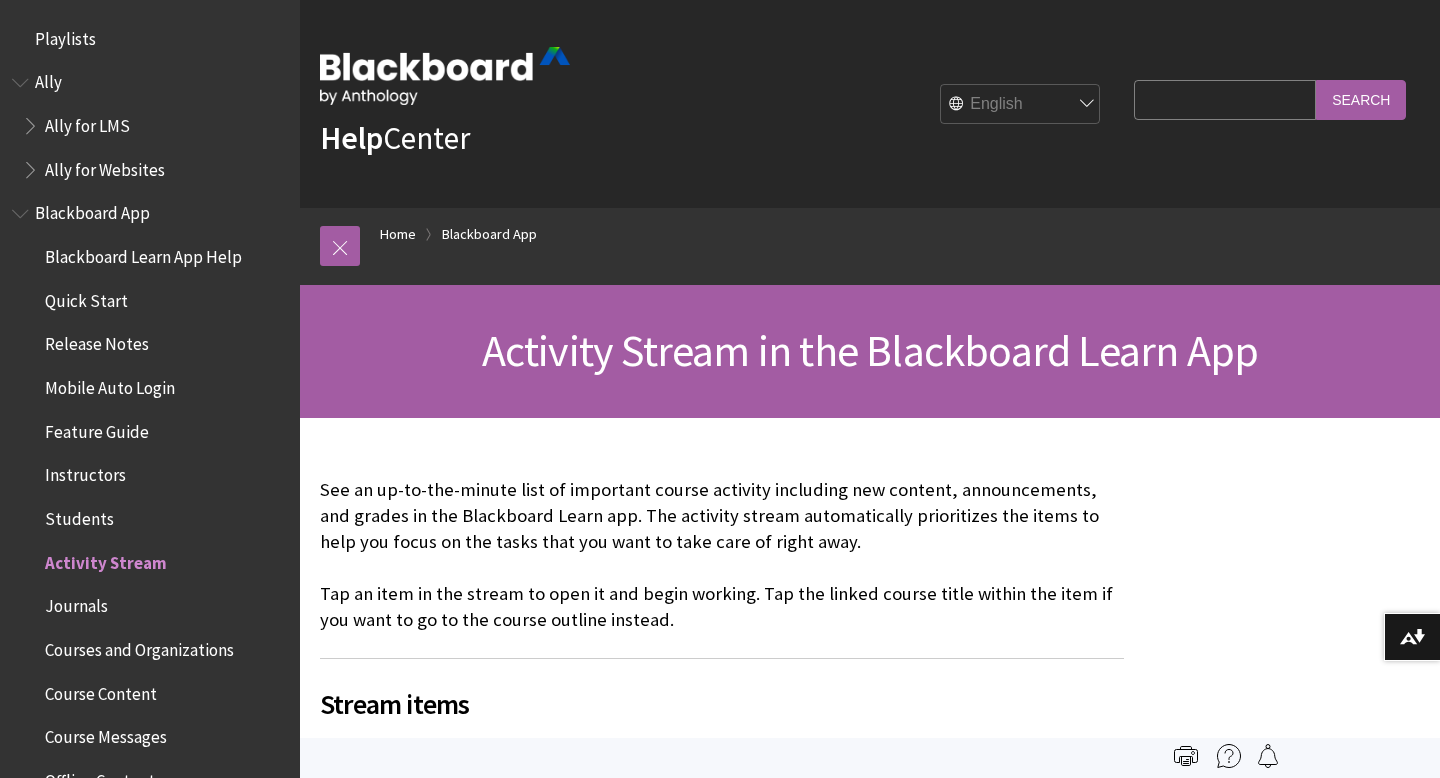 scroll, scrollTop: 0, scrollLeft: 0, axis: both 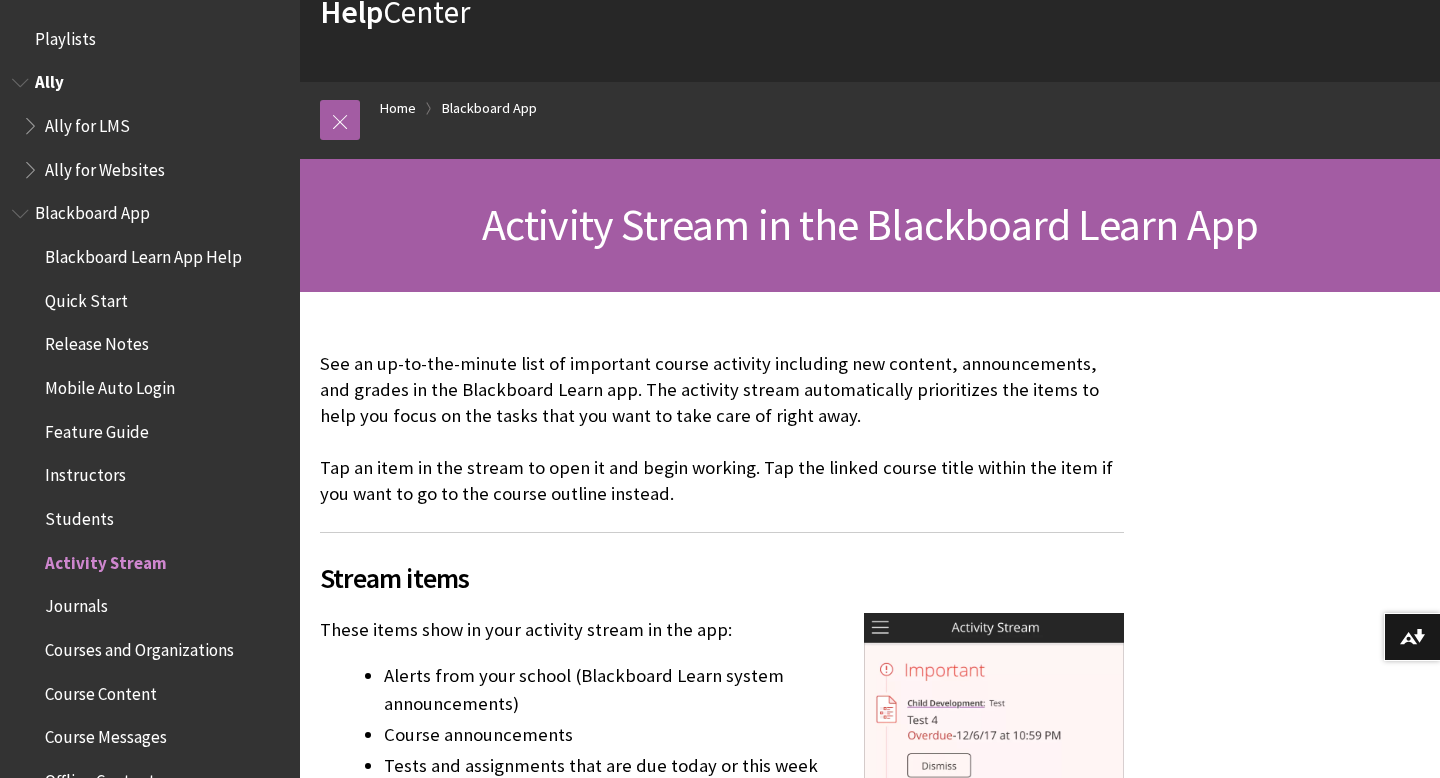 click on "Ally for Websites" at bounding box center [105, 166] 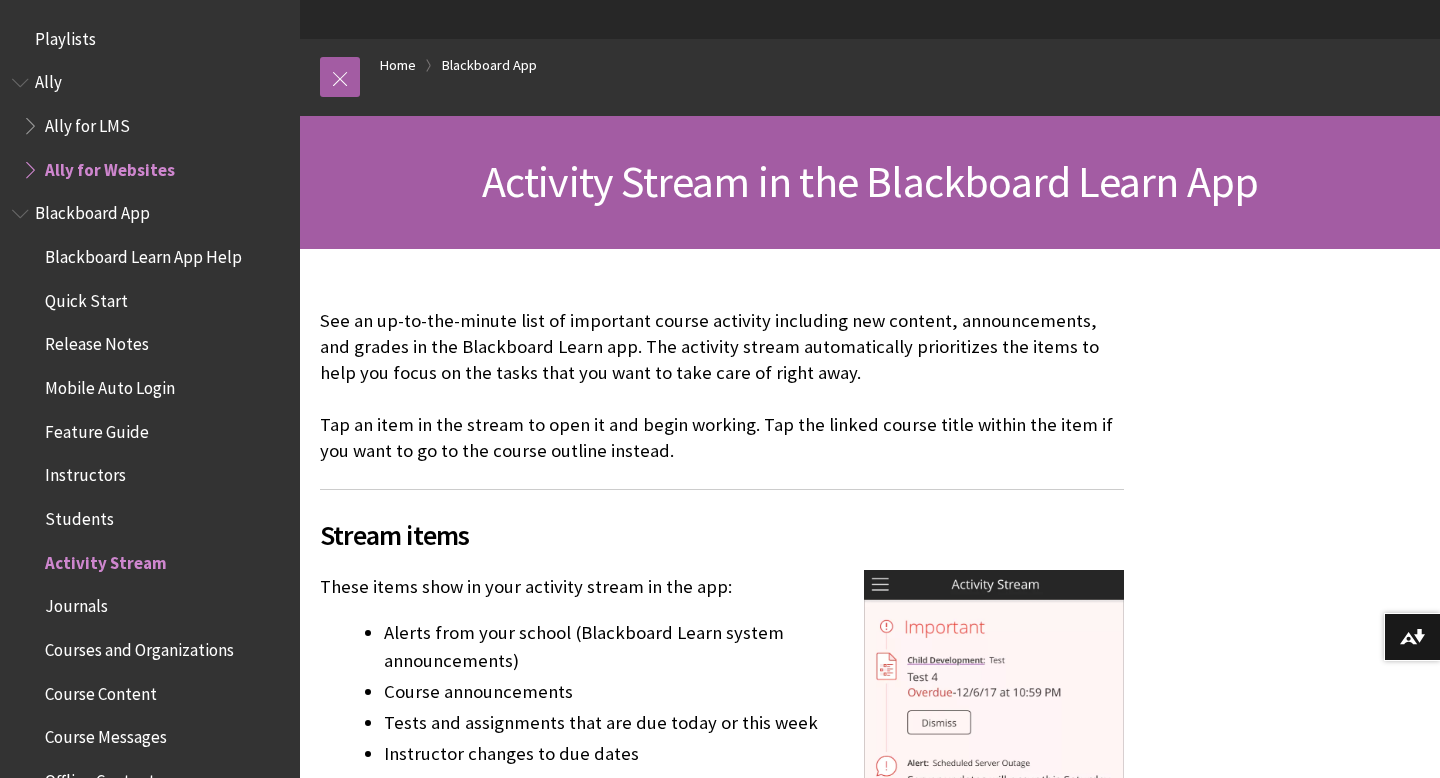 scroll, scrollTop: 193, scrollLeft: 0, axis: vertical 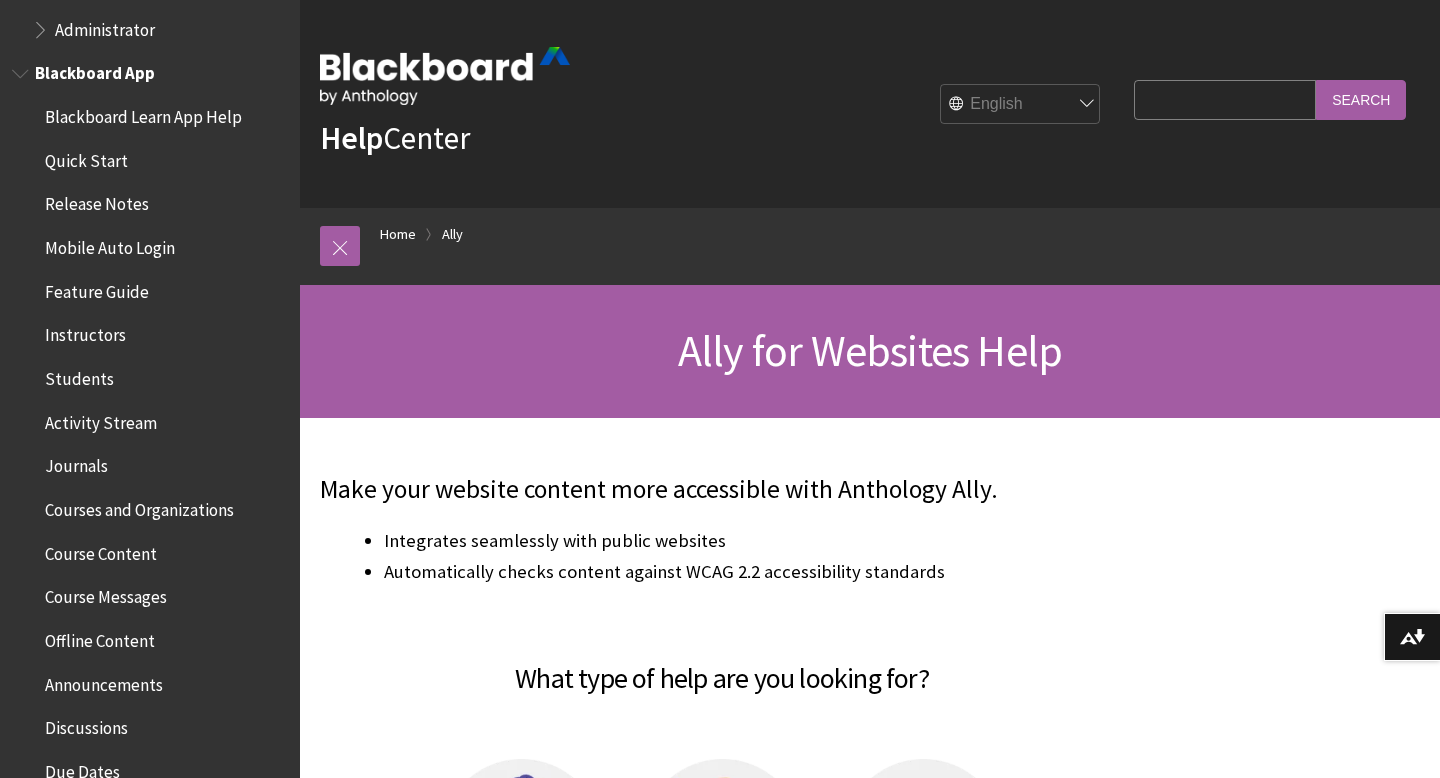 click on "Course Content" at bounding box center (101, 550) 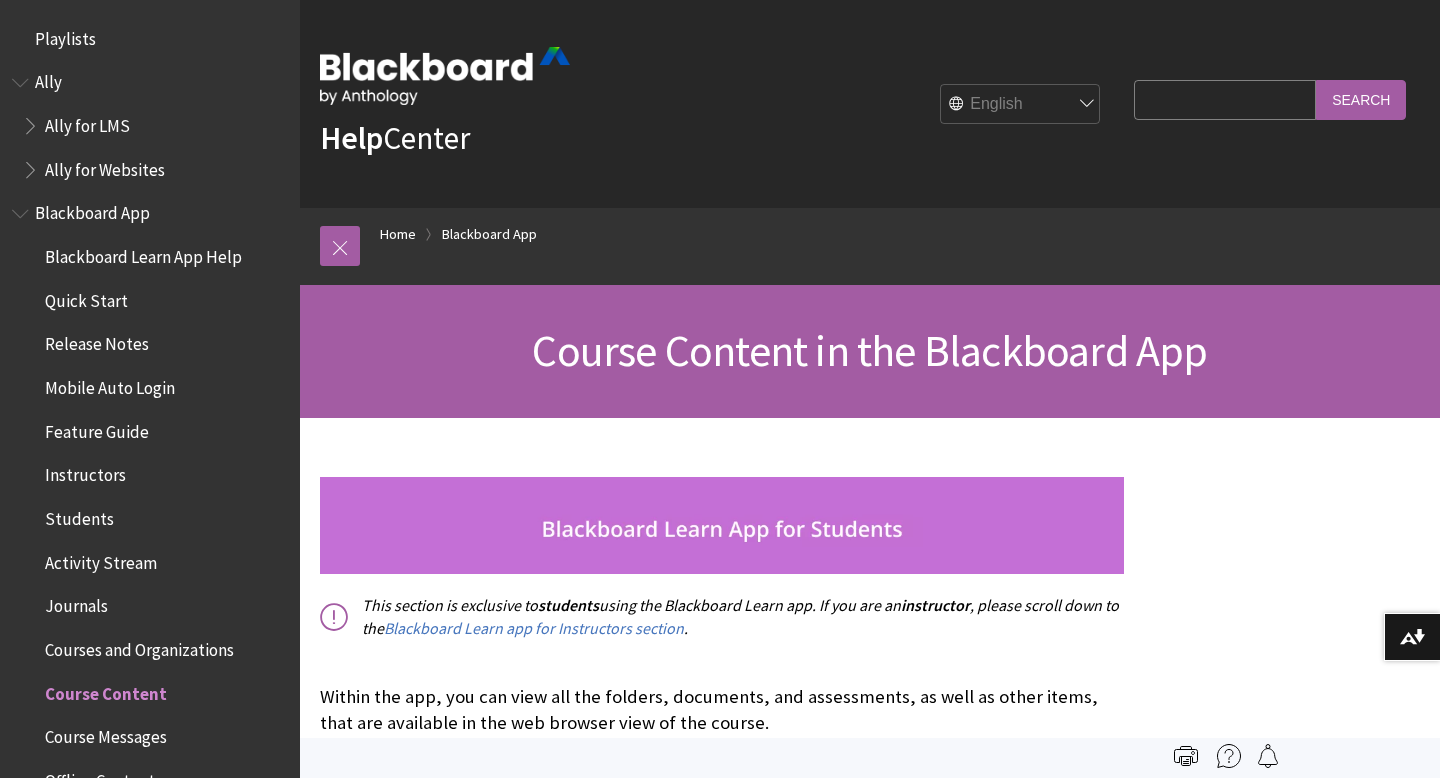 scroll, scrollTop: 0, scrollLeft: 0, axis: both 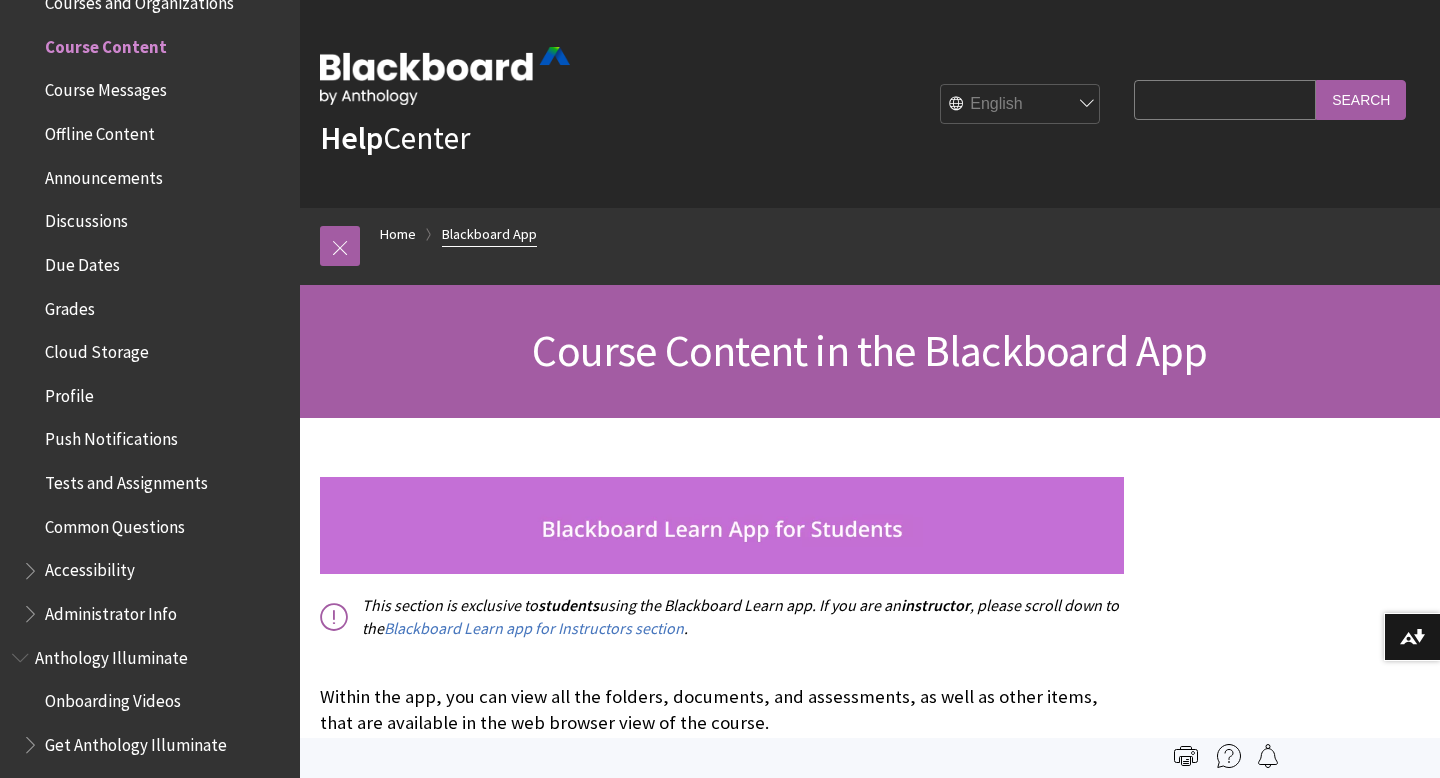 click on "Blackboard App" at bounding box center [489, 234] 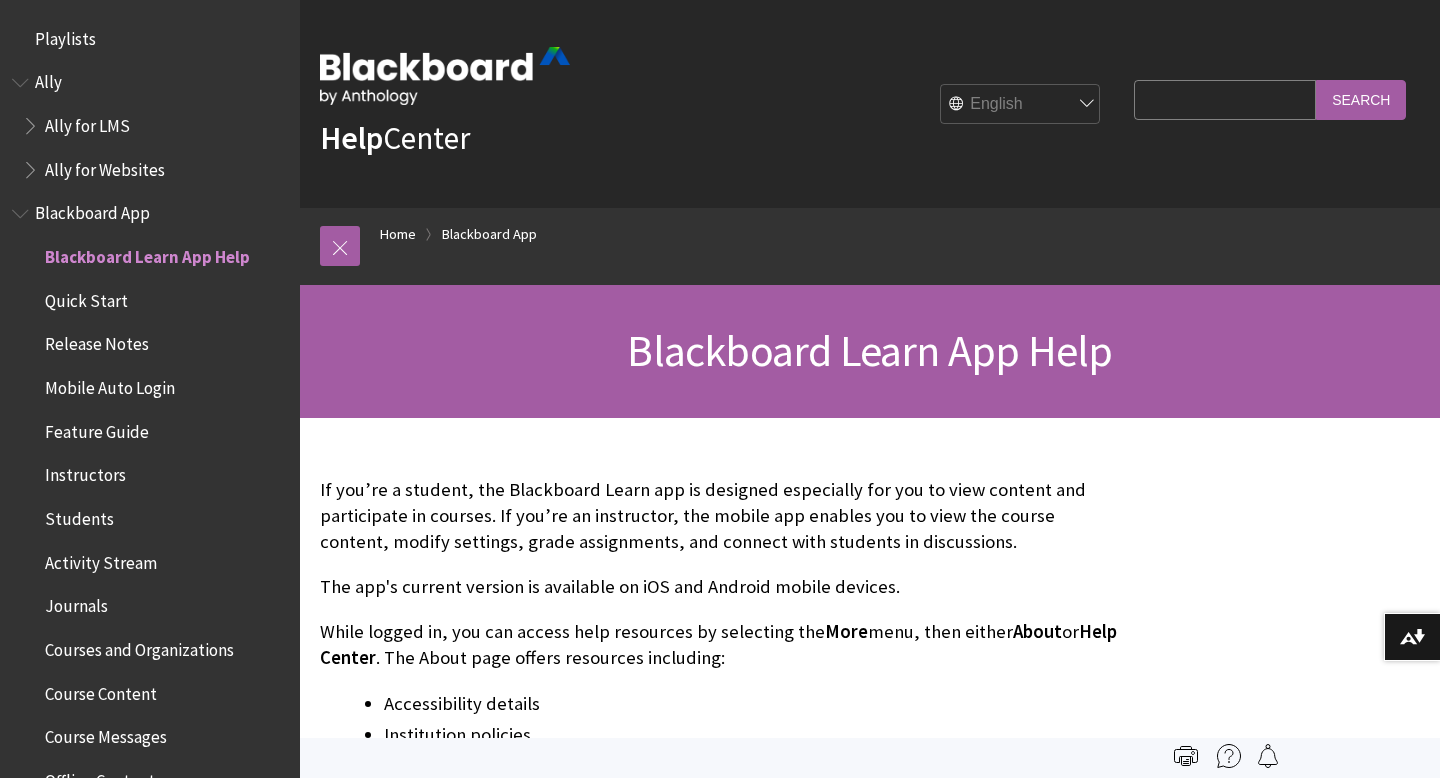 scroll, scrollTop: 0, scrollLeft: 0, axis: both 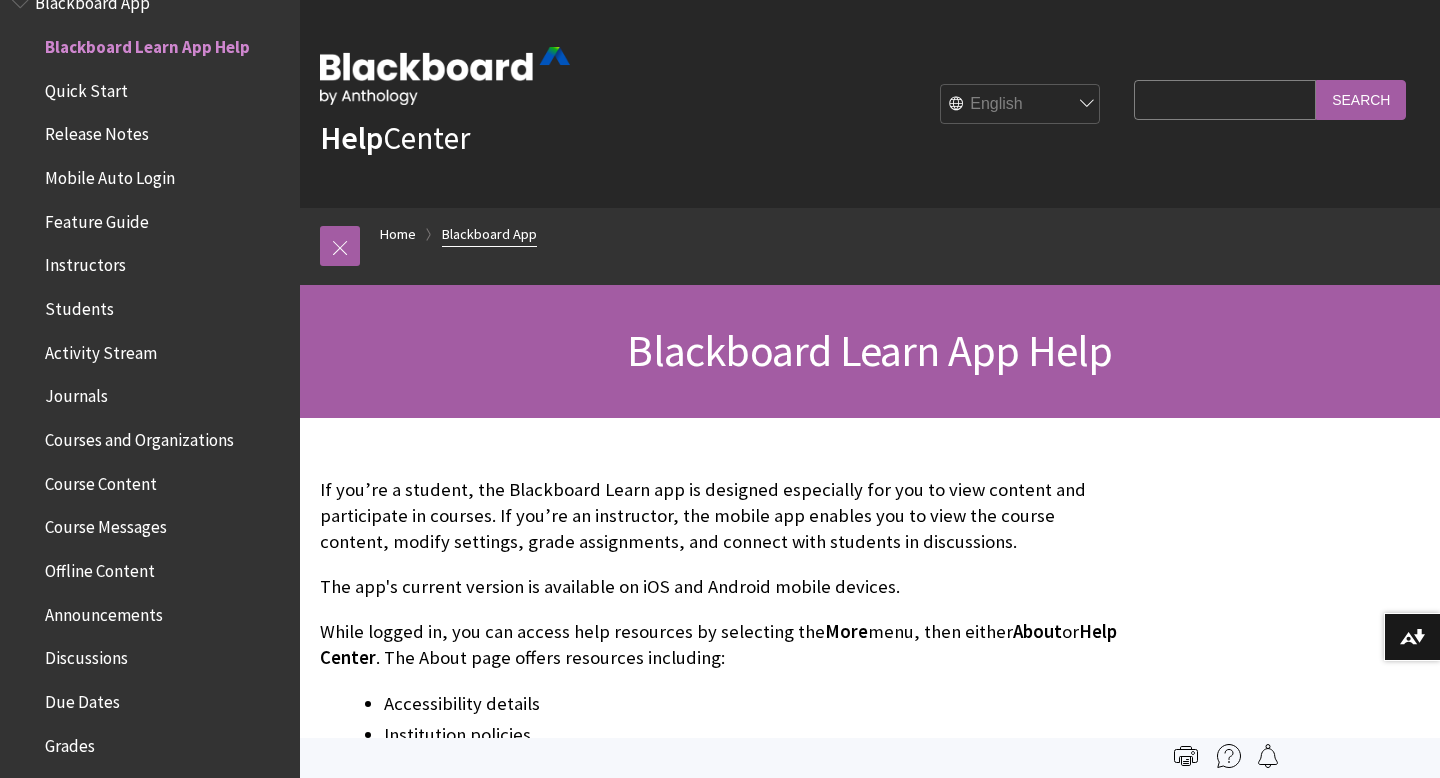 click on "Blackboard App" at bounding box center [489, 234] 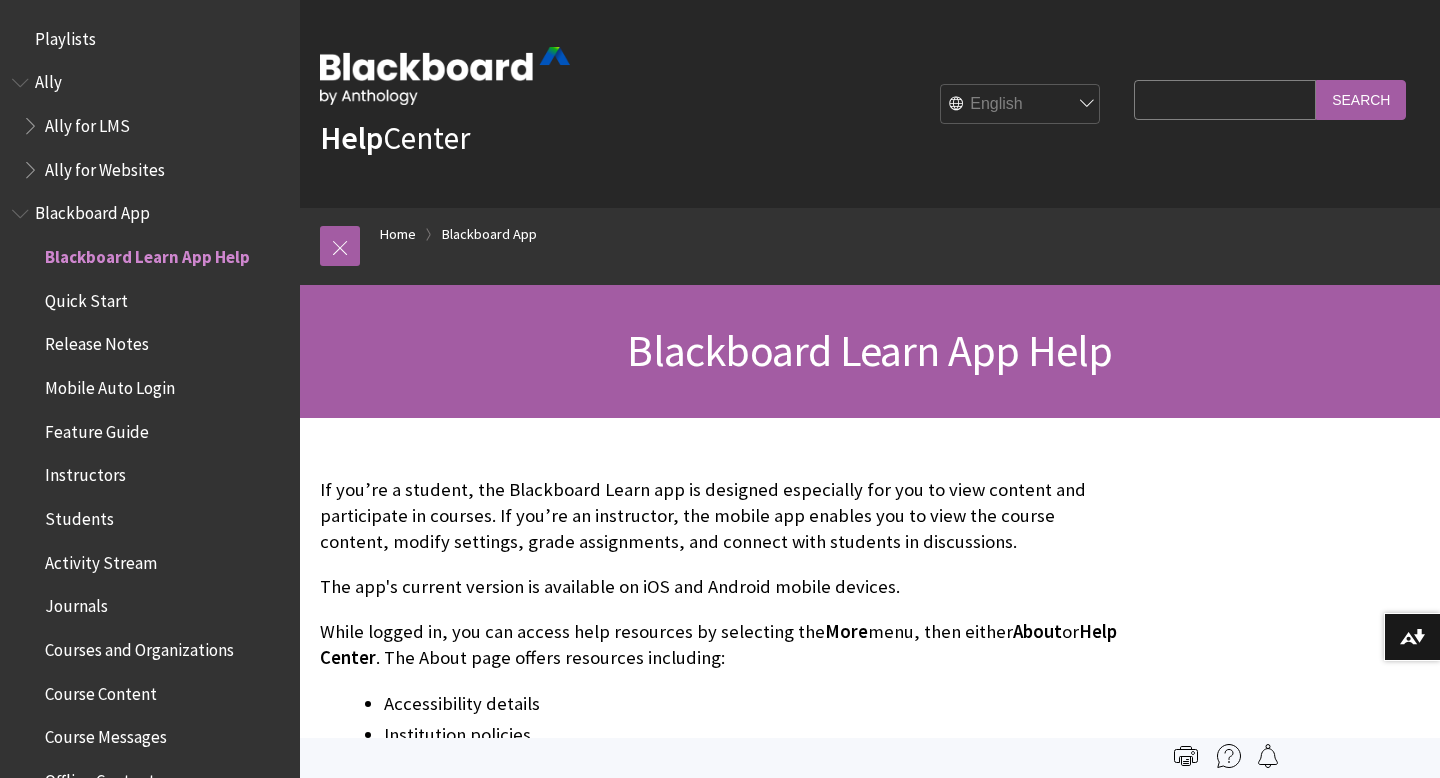 scroll, scrollTop: 0, scrollLeft: 0, axis: both 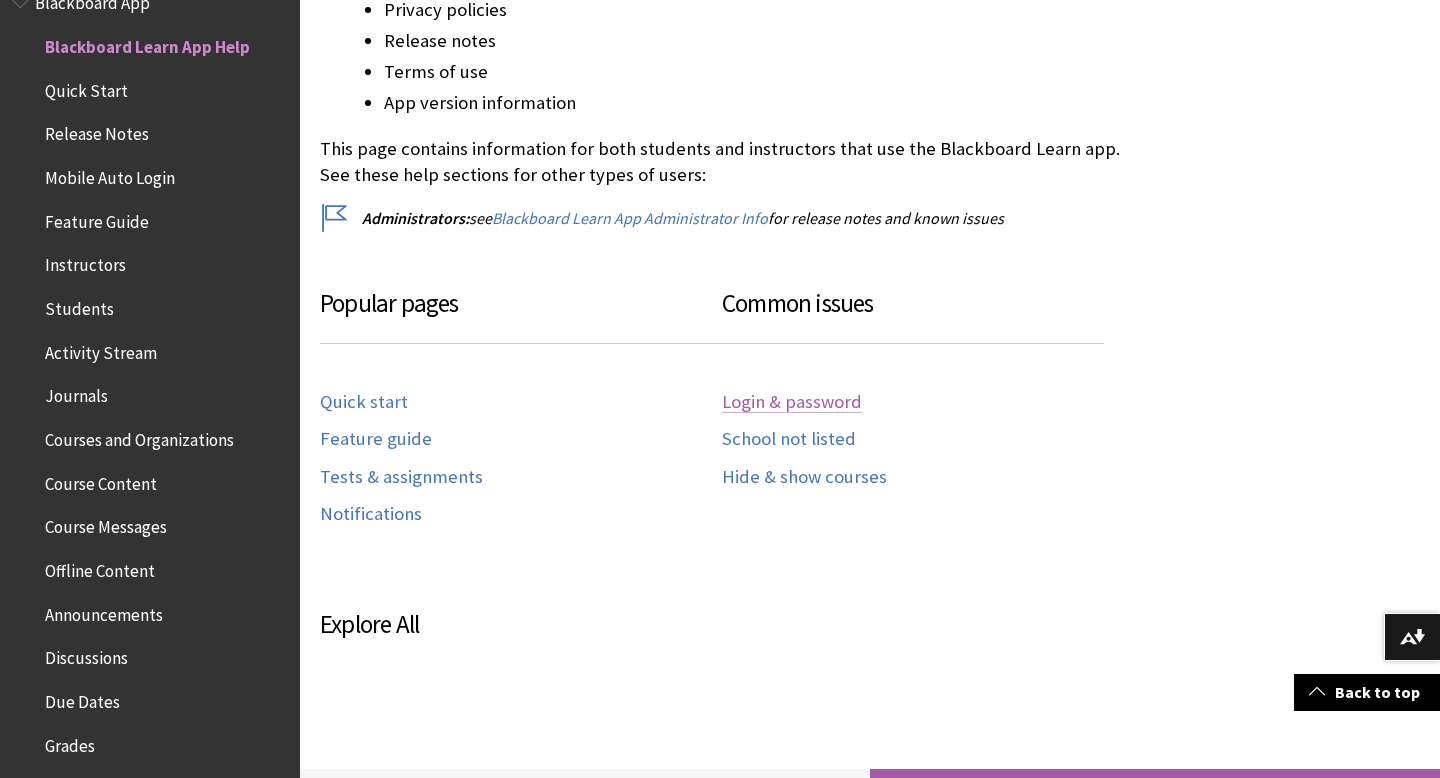 click on "Login & password" at bounding box center [792, 402] 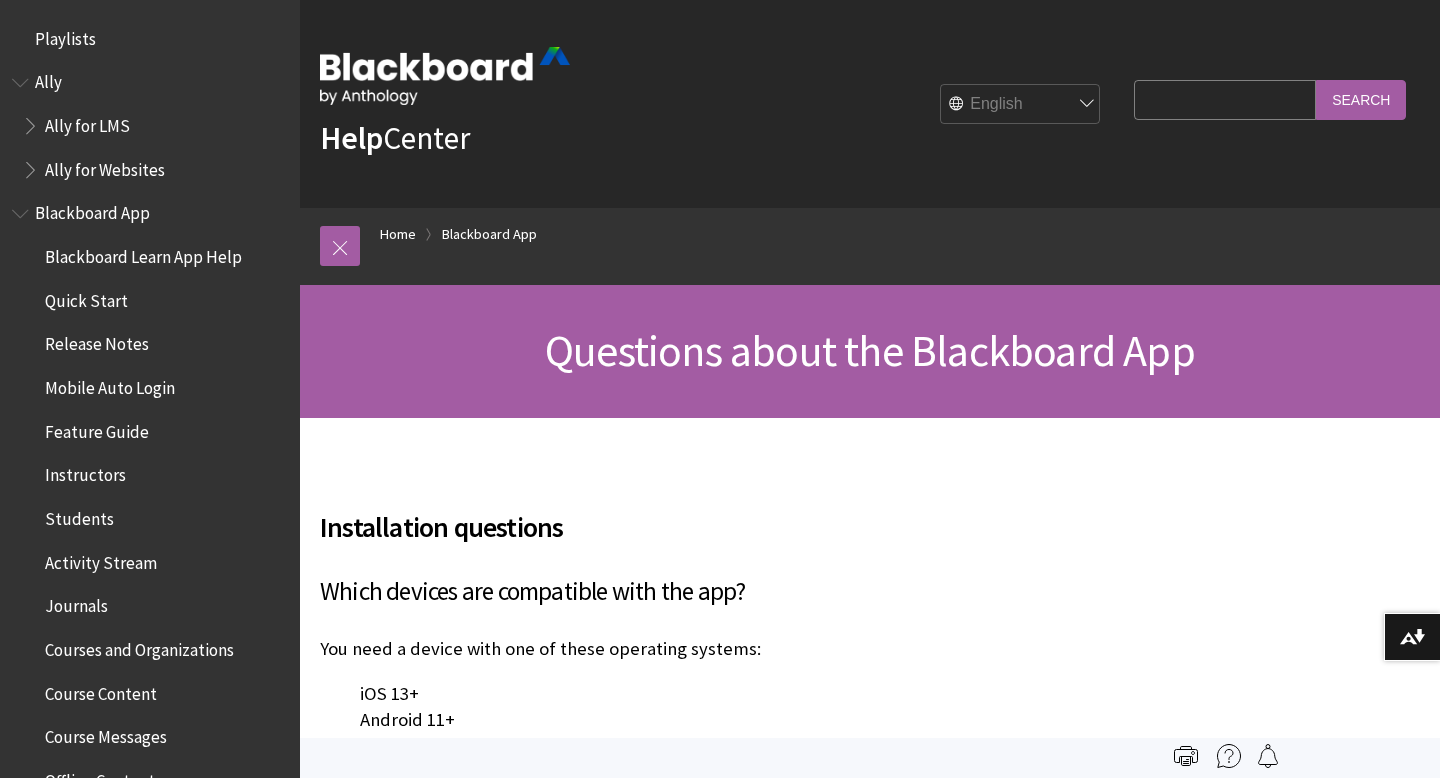 scroll, scrollTop: 1145, scrollLeft: 0, axis: vertical 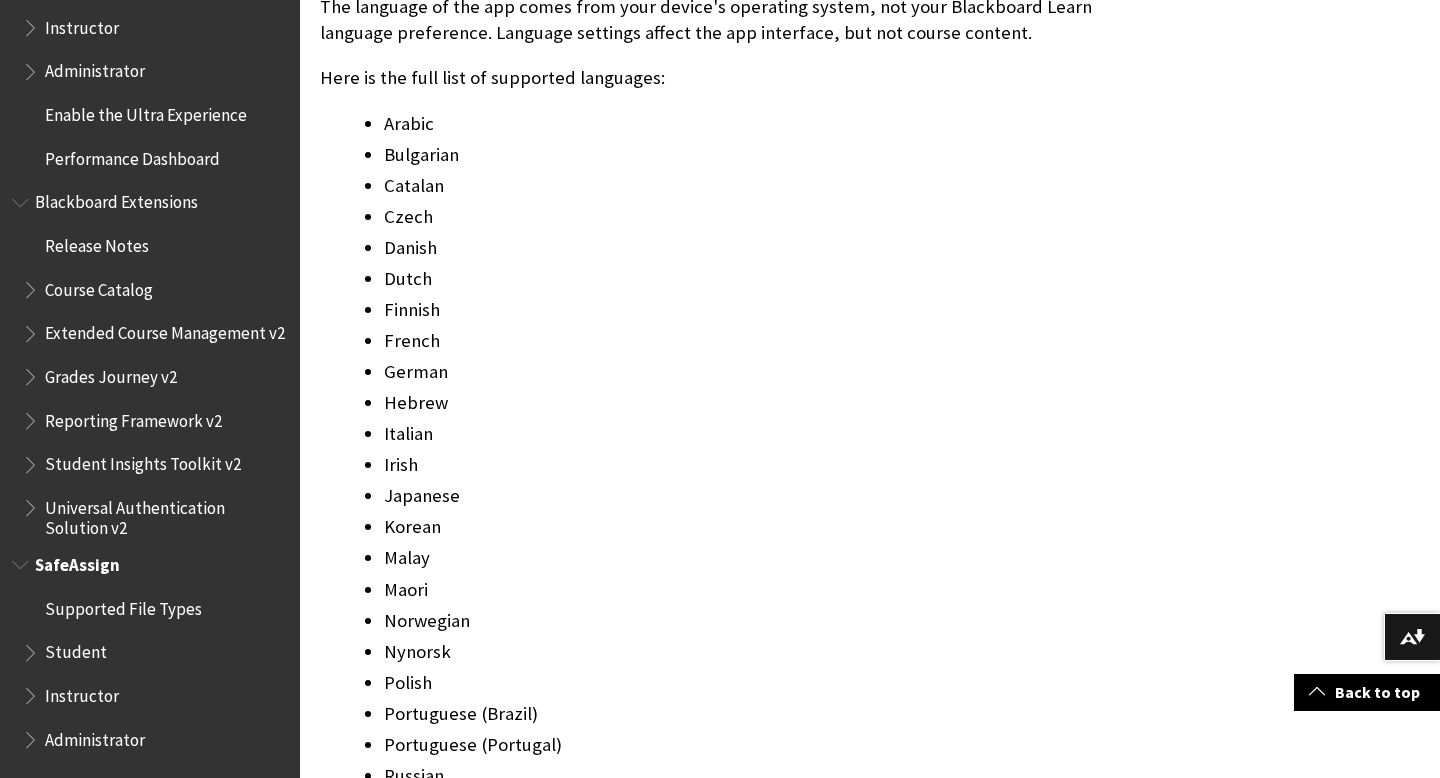 click on "Student" at bounding box center [76, 649] 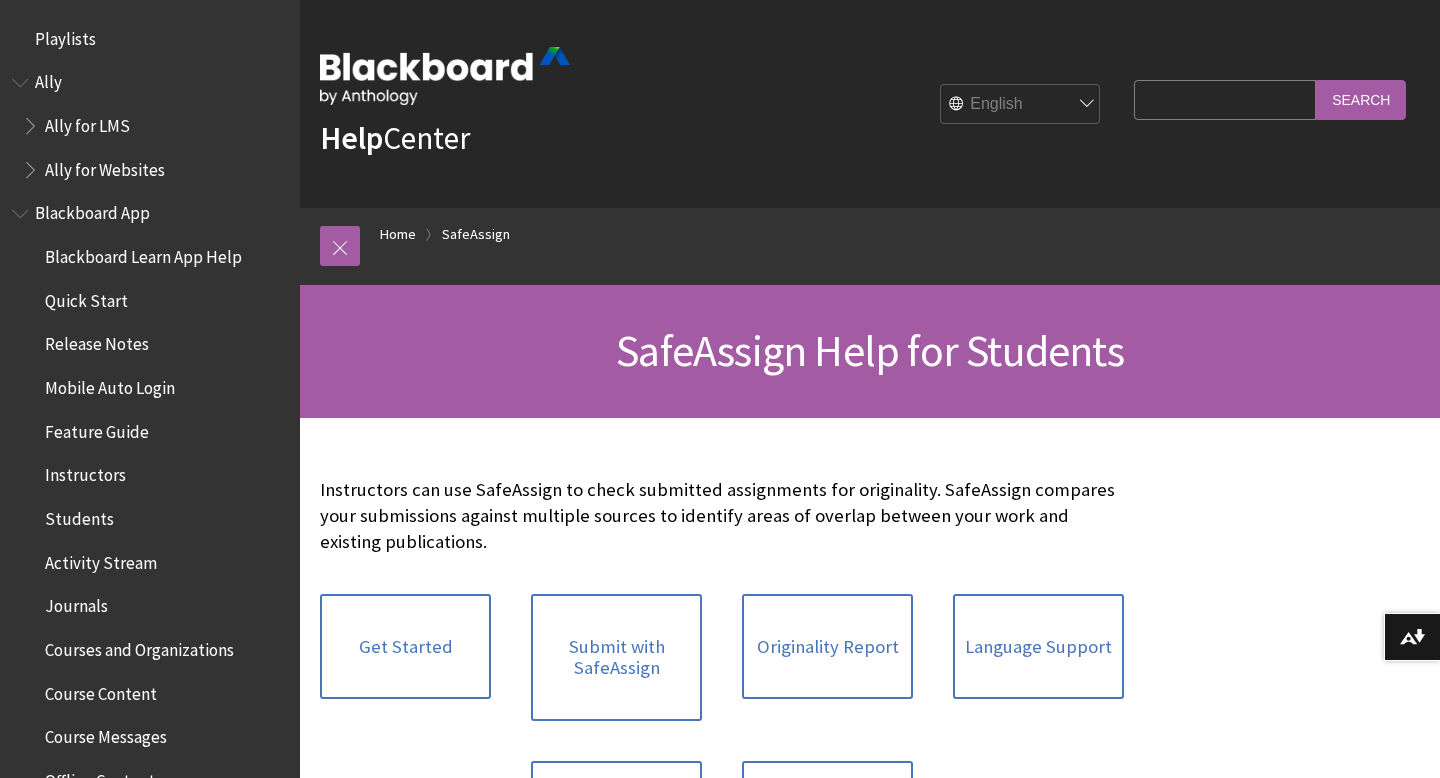 scroll, scrollTop: 0, scrollLeft: 0, axis: both 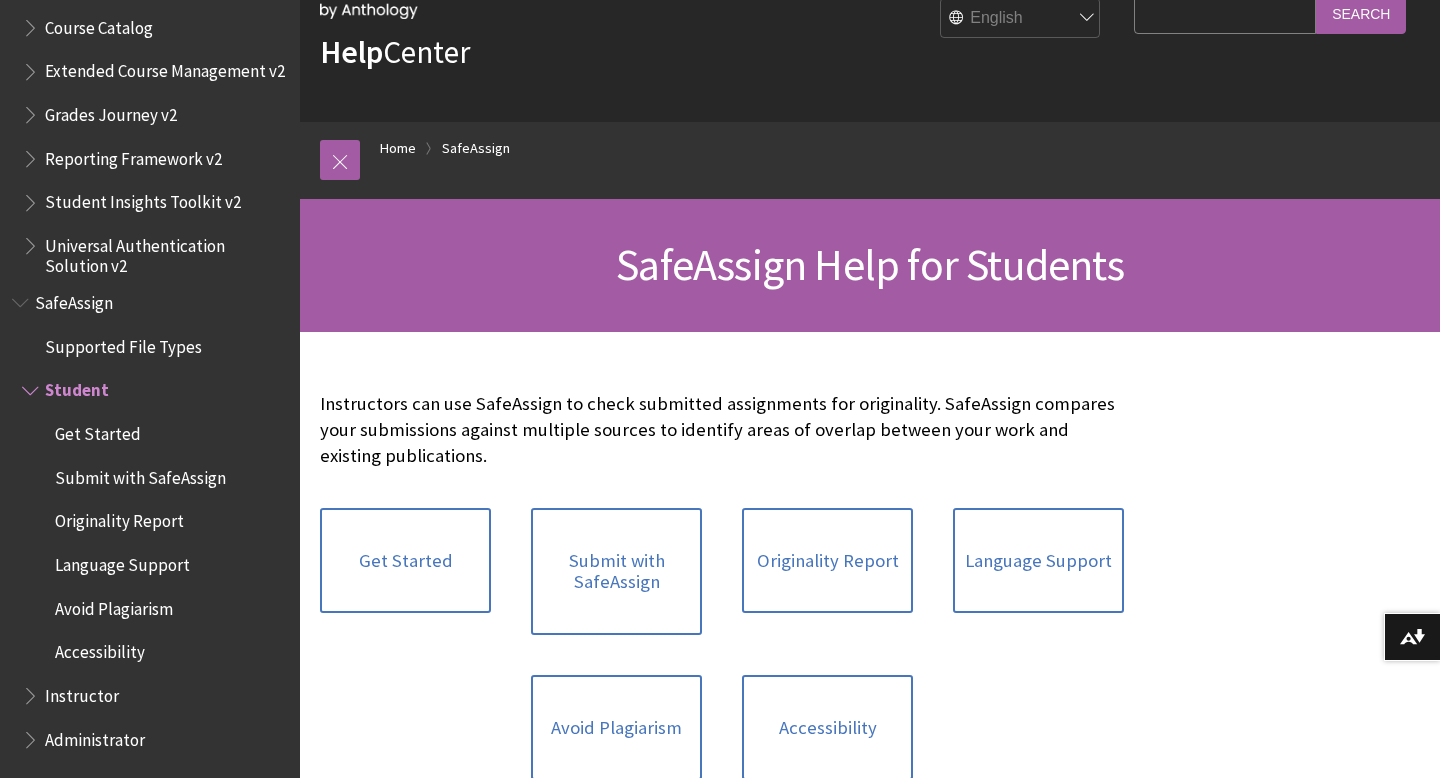 click on "SafeAssign Help for Students" at bounding box center (870, 264) 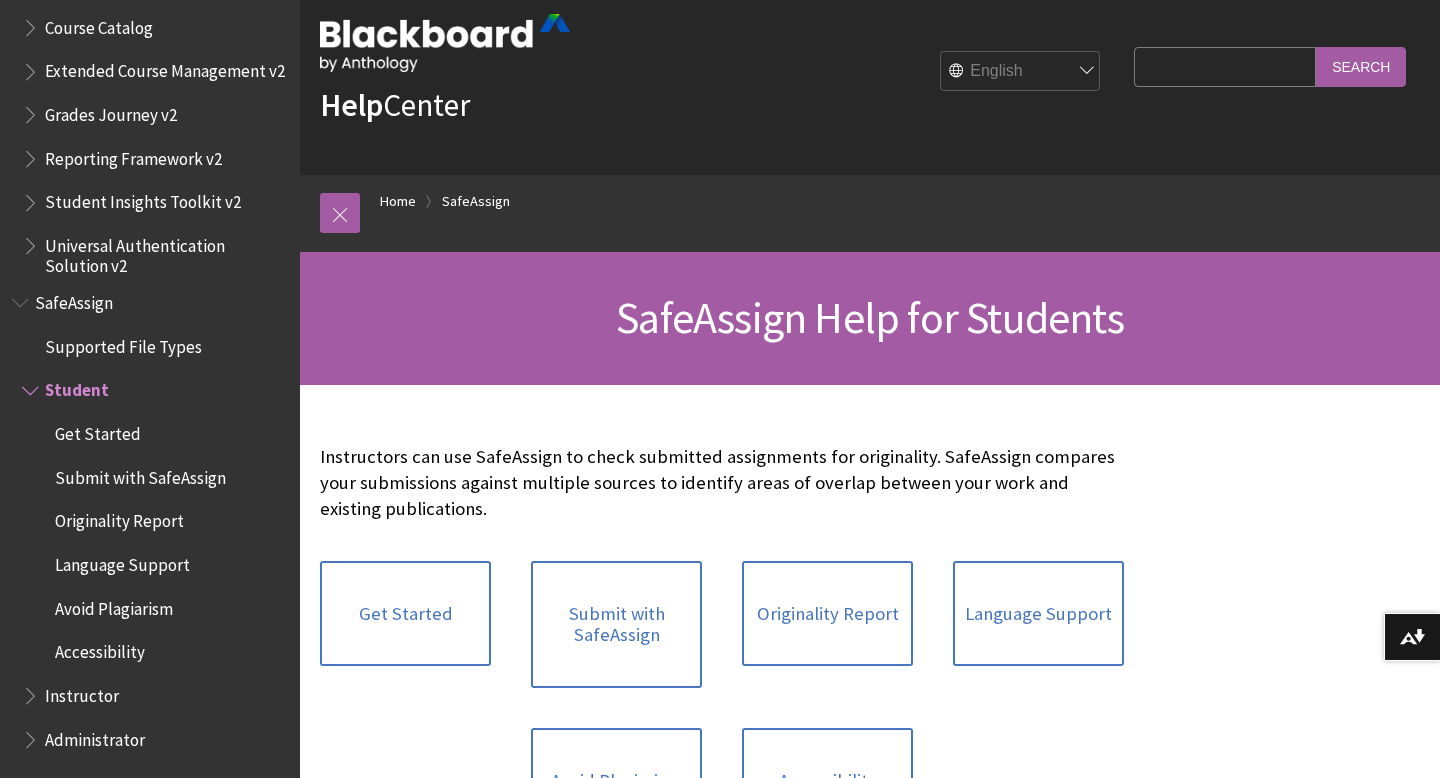 scroll, scrollTop: 0, scrollLeft: 0, axis: both 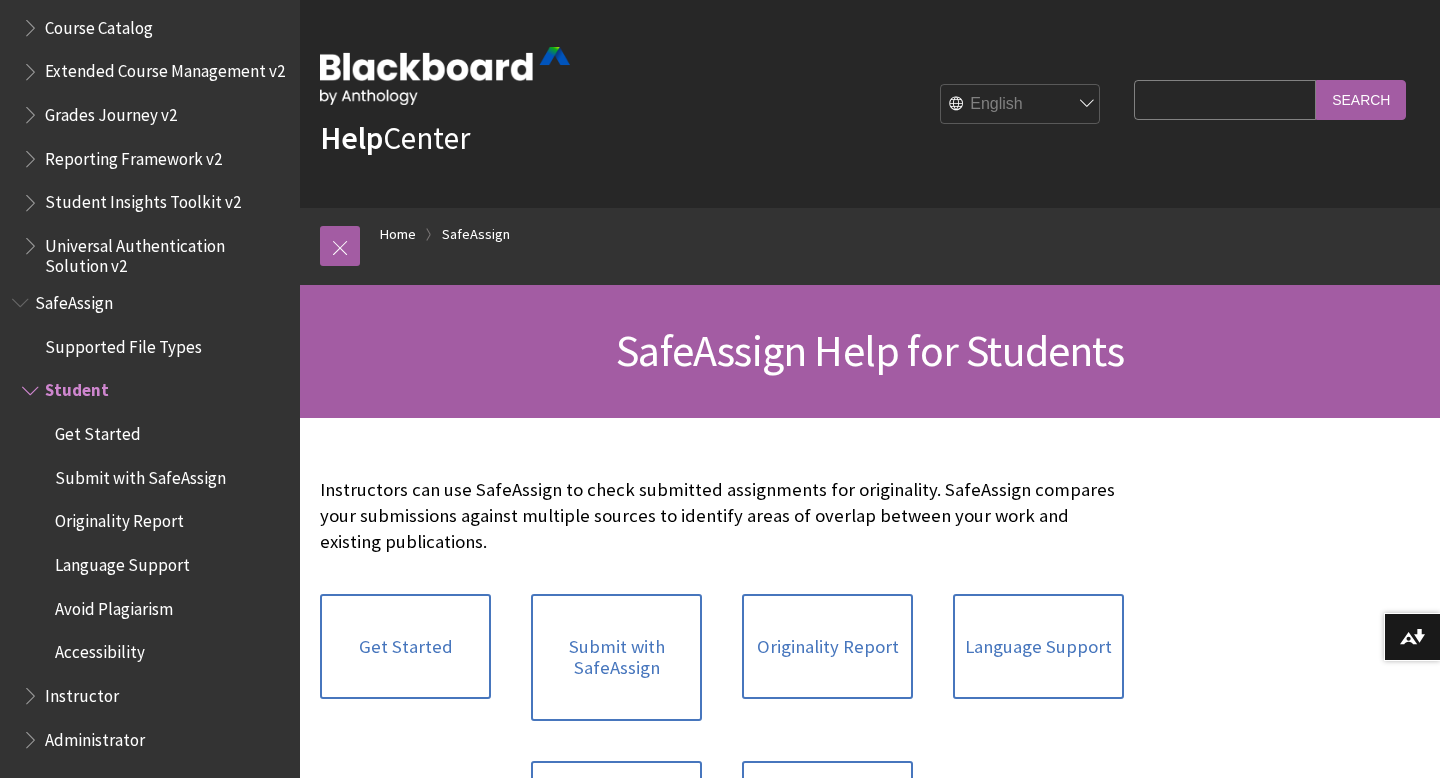 click on "Search Query" at bounding box center [1225, 99] 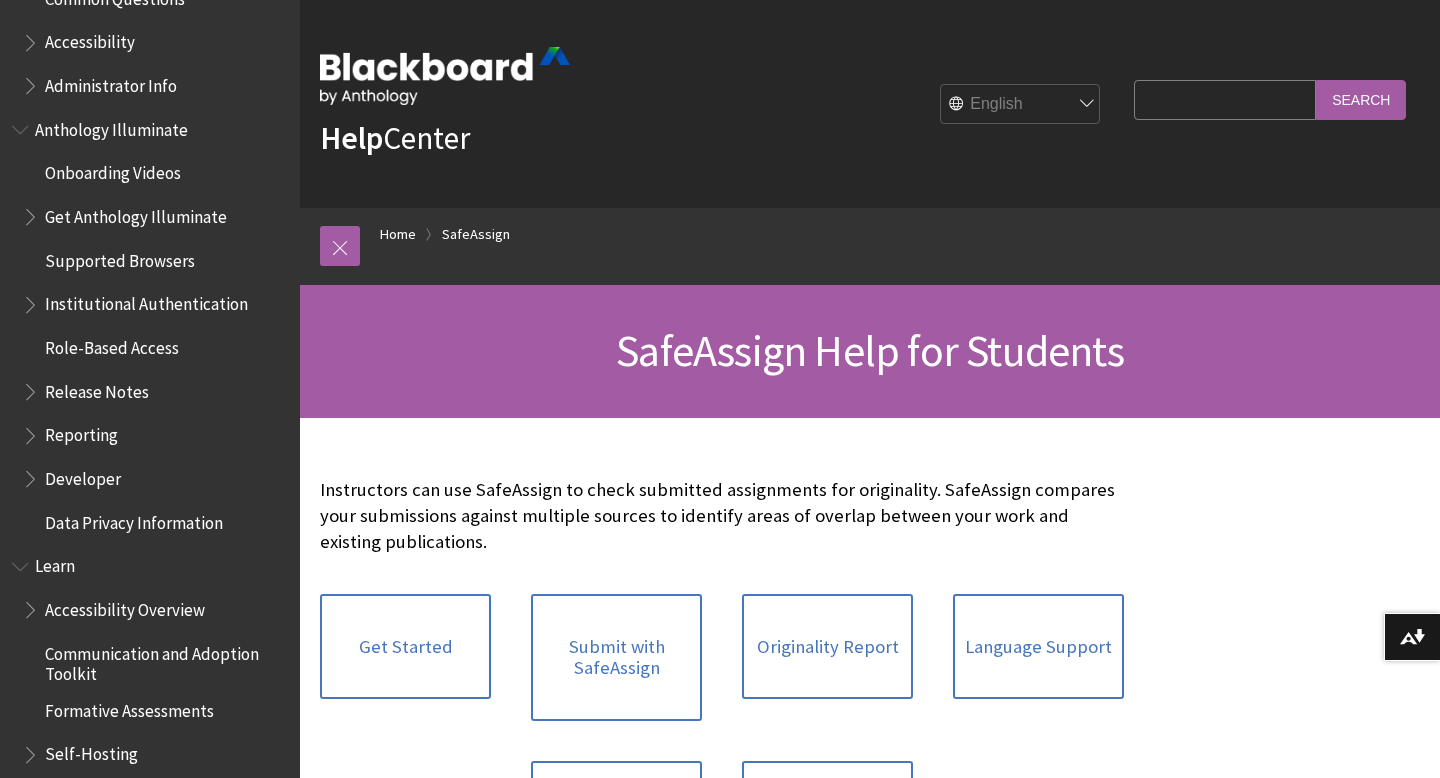 scroll, scrollTop: 1170, scrollLeft: 0, axis: vertical 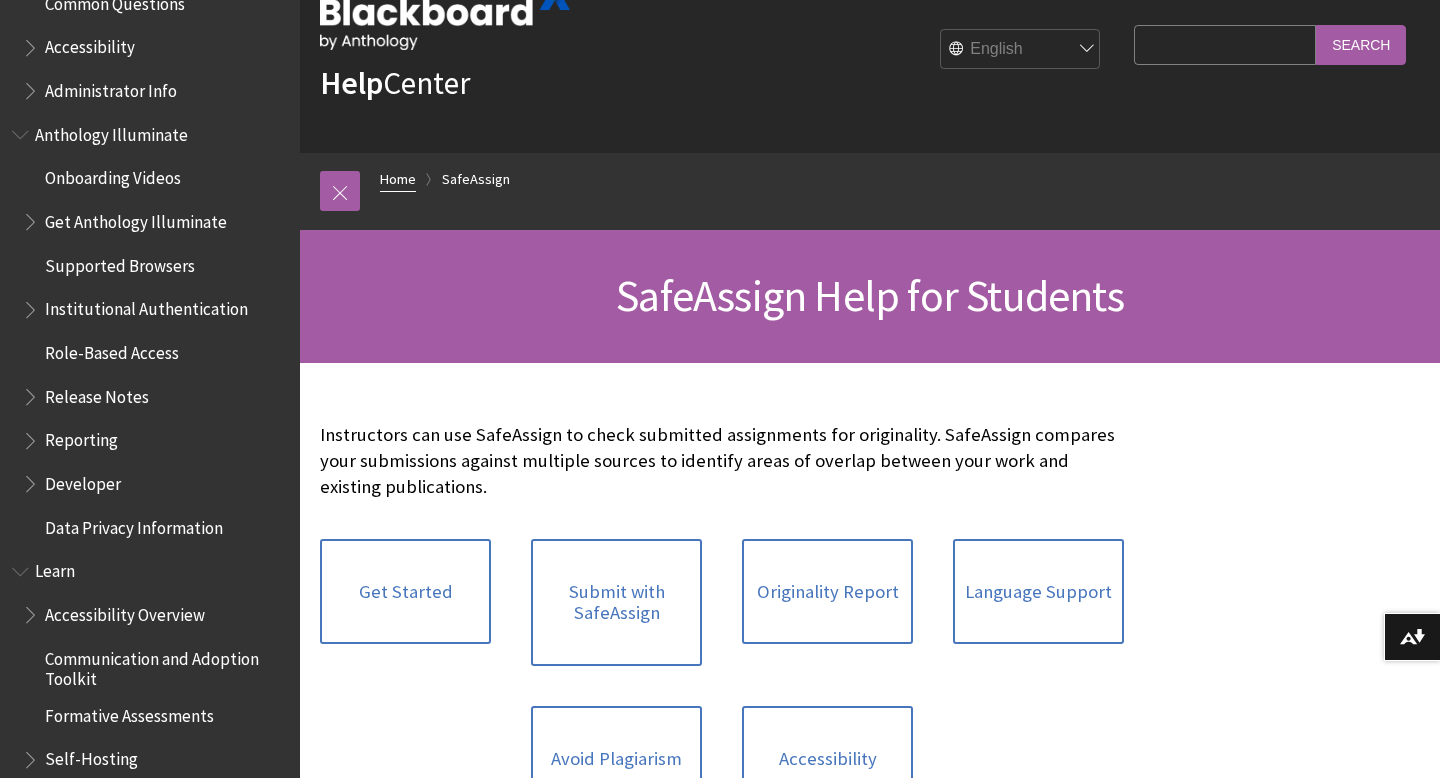 click on "Home" at bounding box center [398, 179] 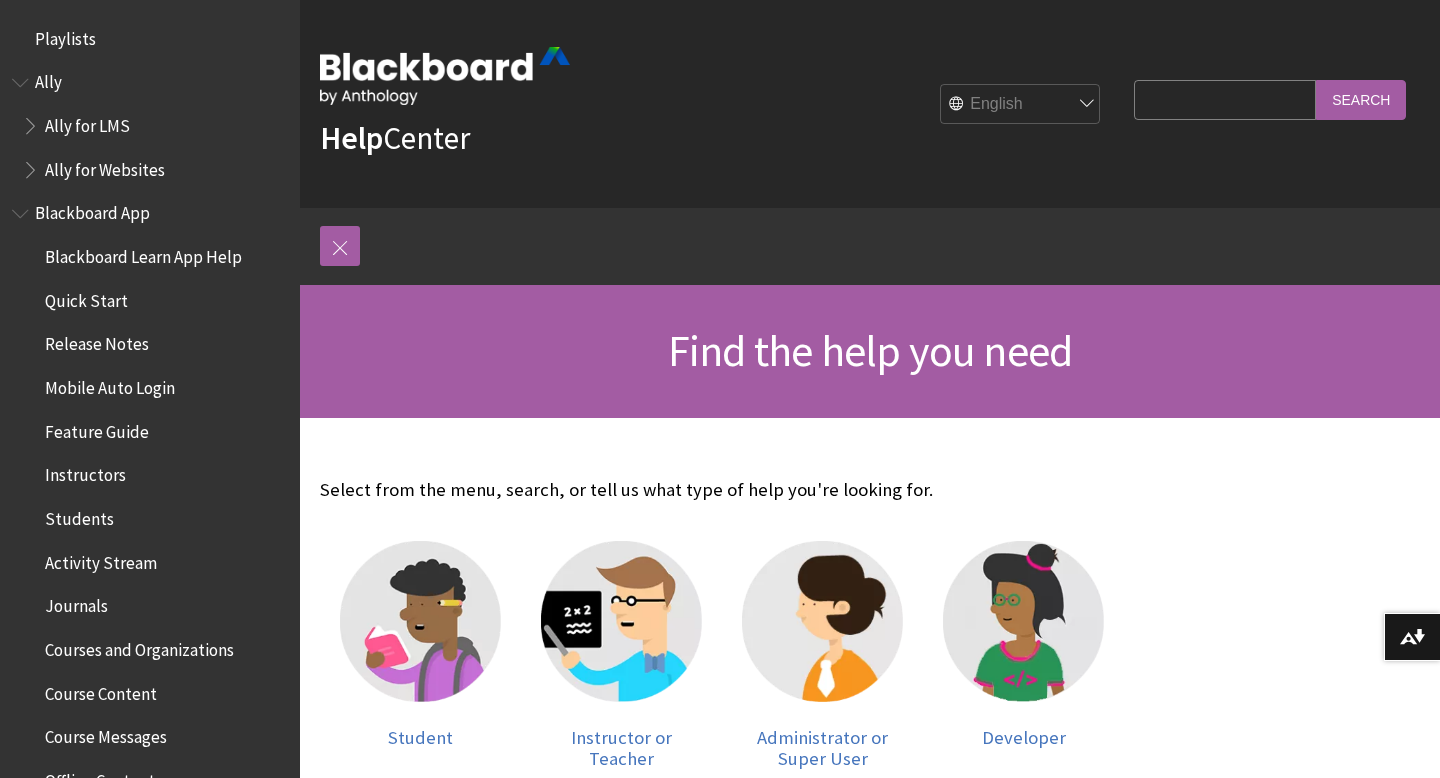 scroll, scrollTop: 0, scrollLeft: 0, axis: both 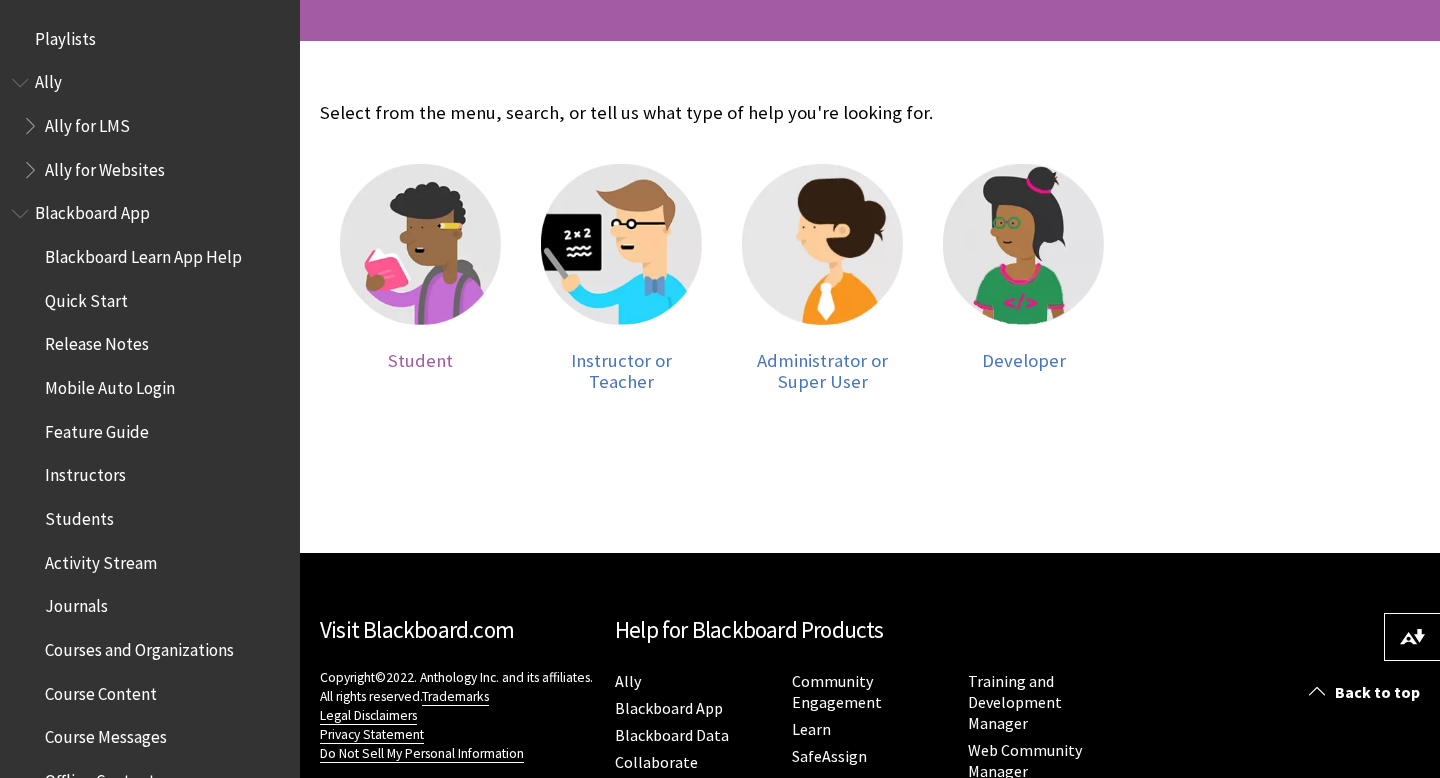 click at bounding box center [420, 244] 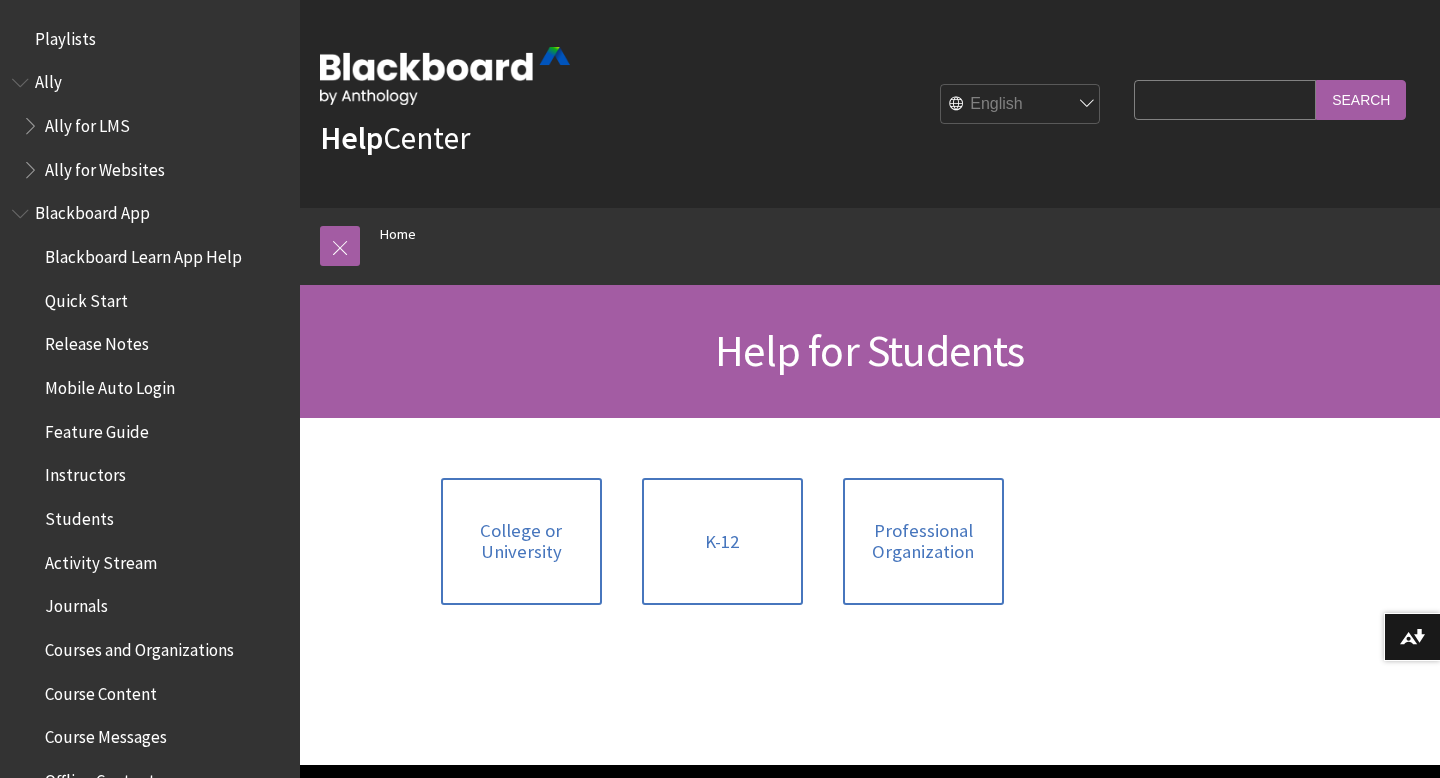 scroll, scrollTop: 0, scrollLeft: 0, axis: both 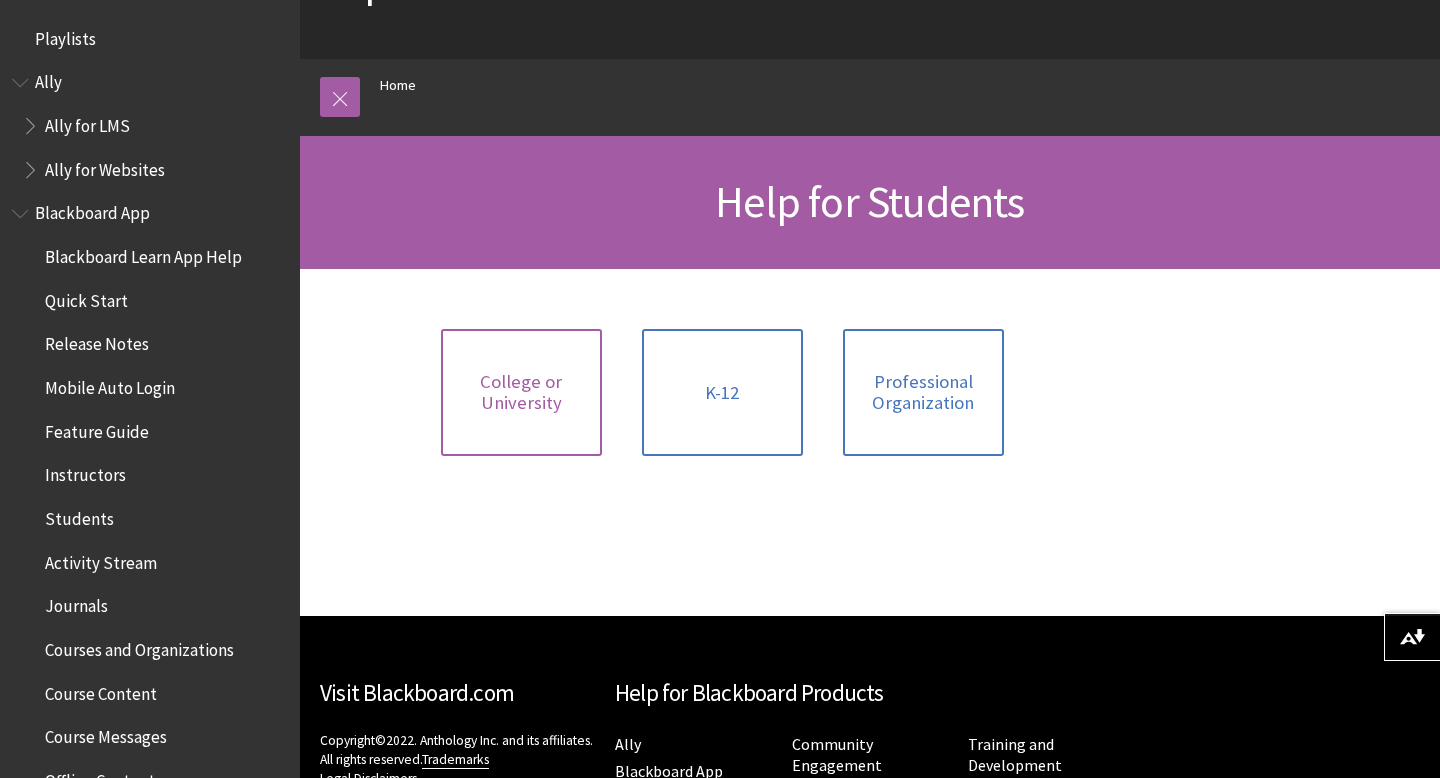 click on "College or University" at bounding box center [521, 392] 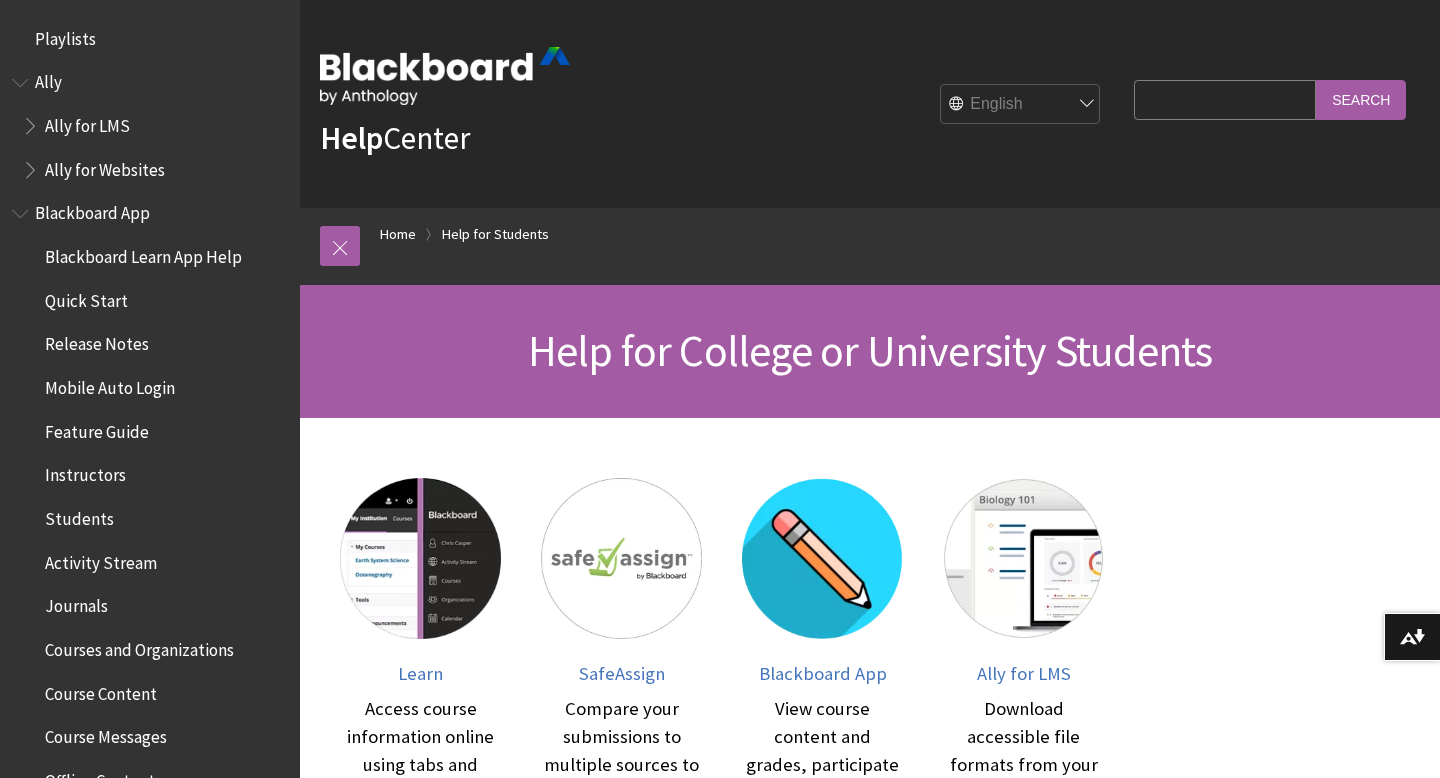 scroll, scrollTop: 0, scrollLeft: 0, axis: both 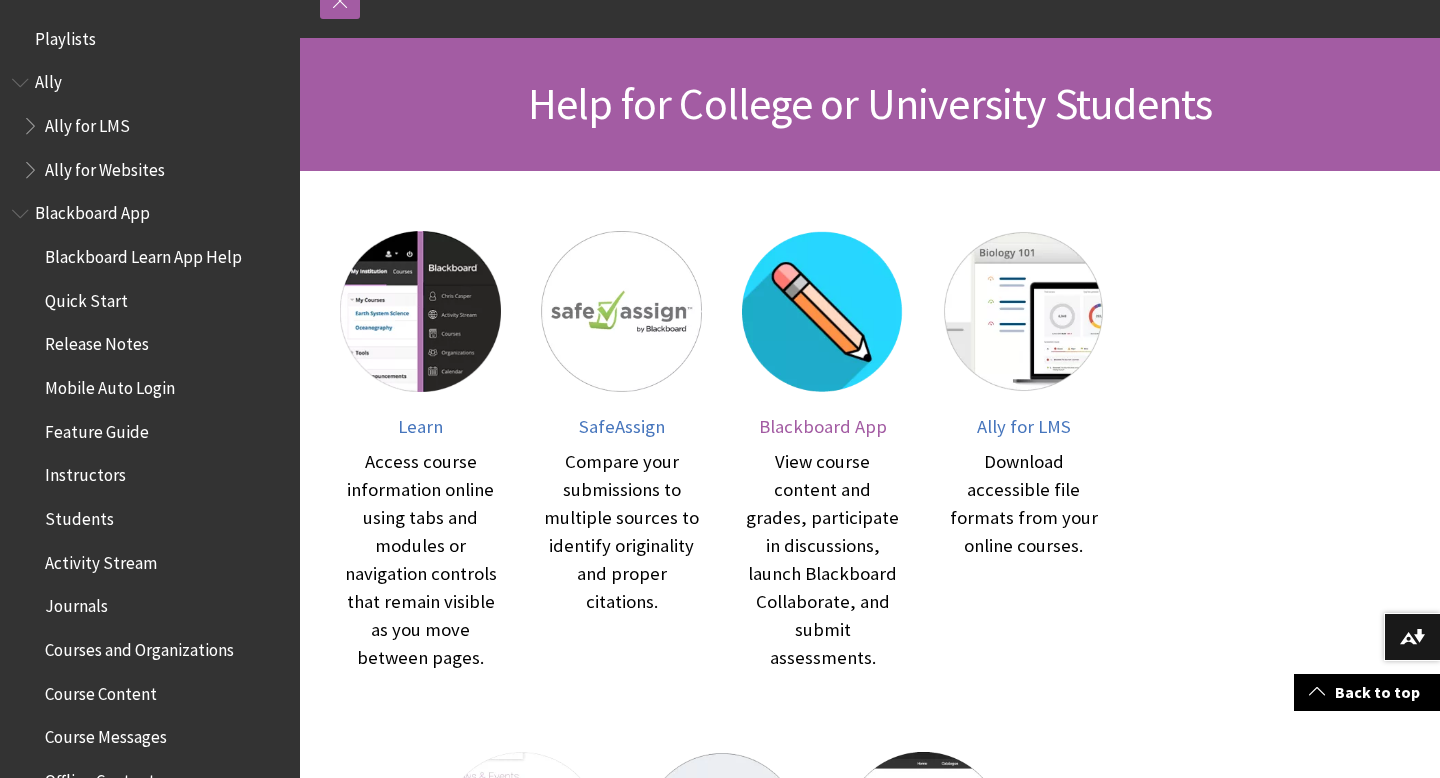 click on "Blackboard App" at bounding box center (823, 426) 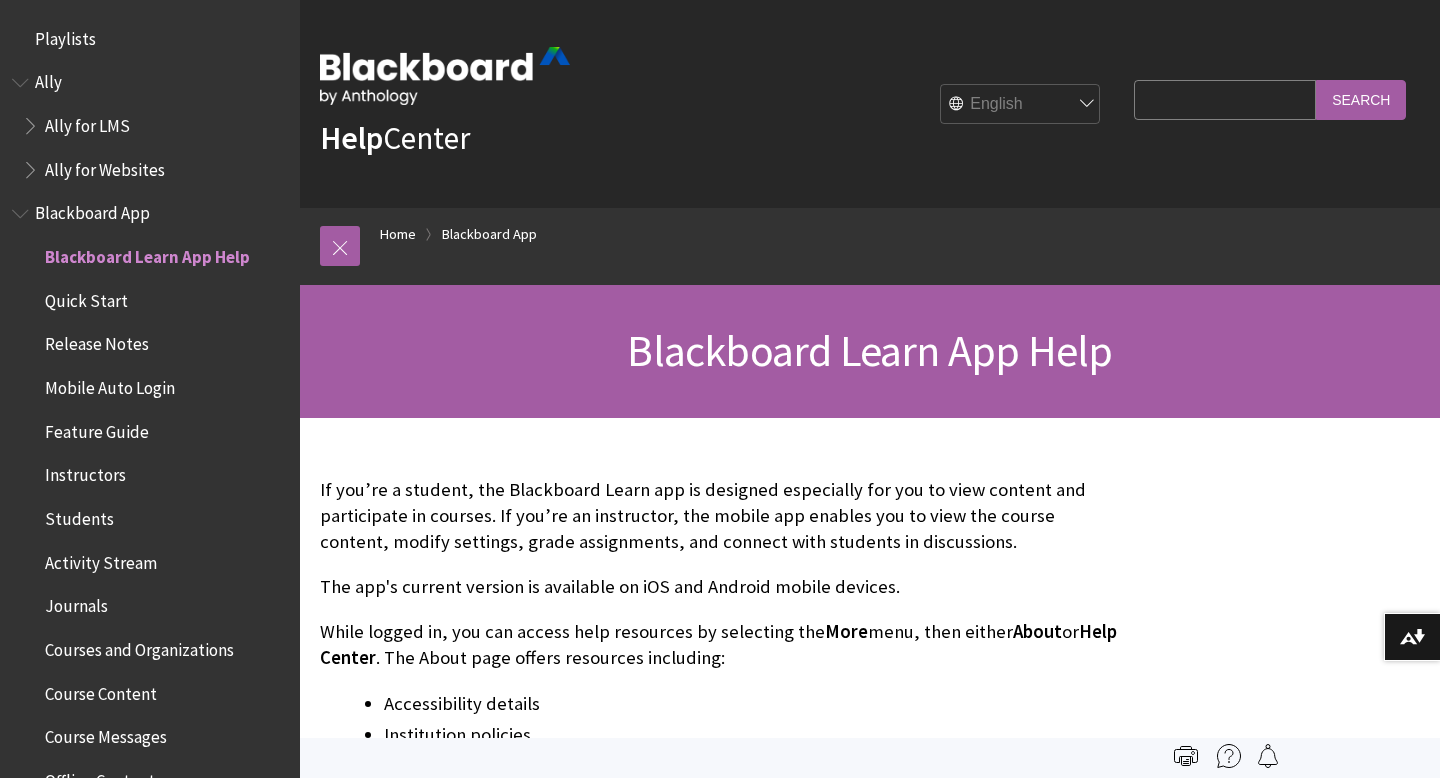 scroll, scrollTop: 0, scrollLeft: 0, axis: both 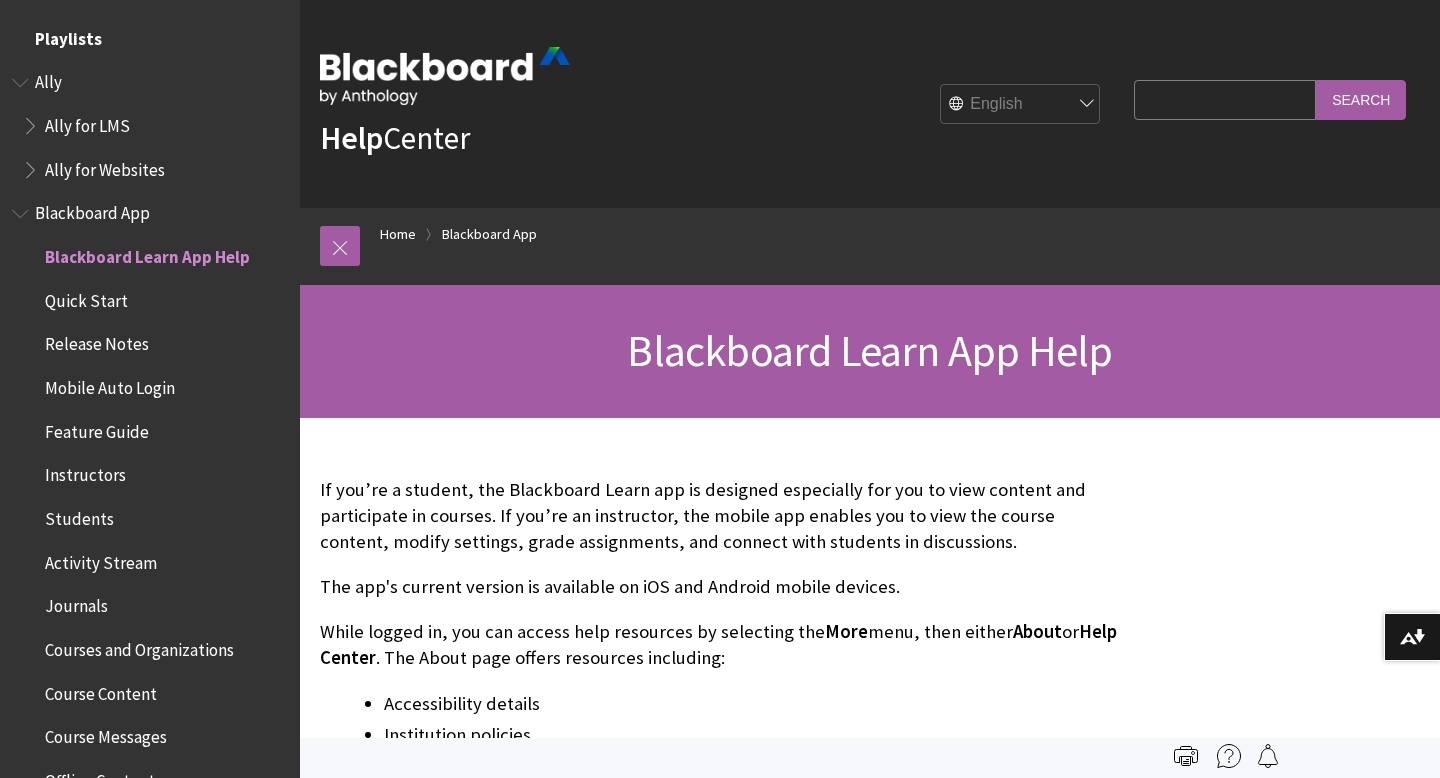 click on "Playlists" at bounding box center [68, 35] 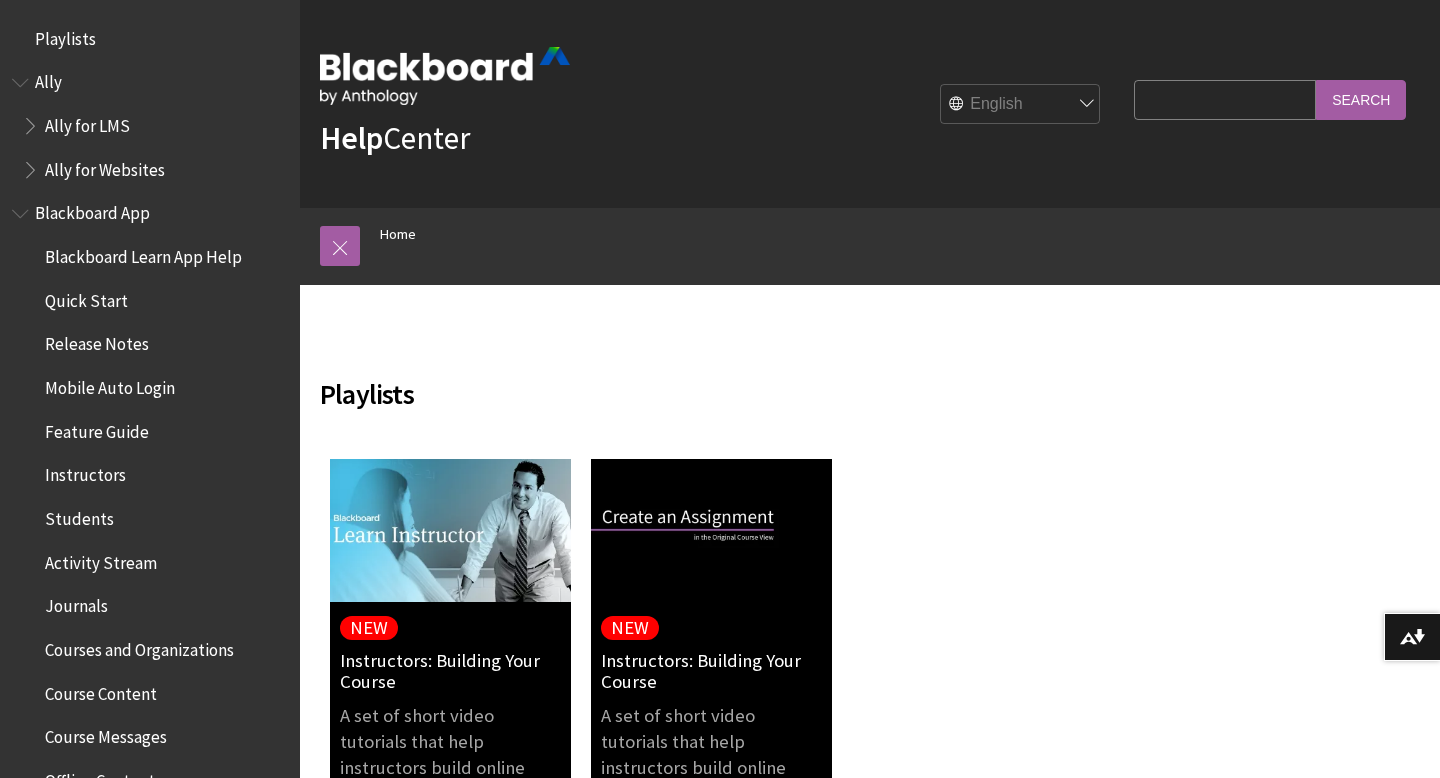 scroll, scrollTop: 0, scrollLeft: 0, axis: both 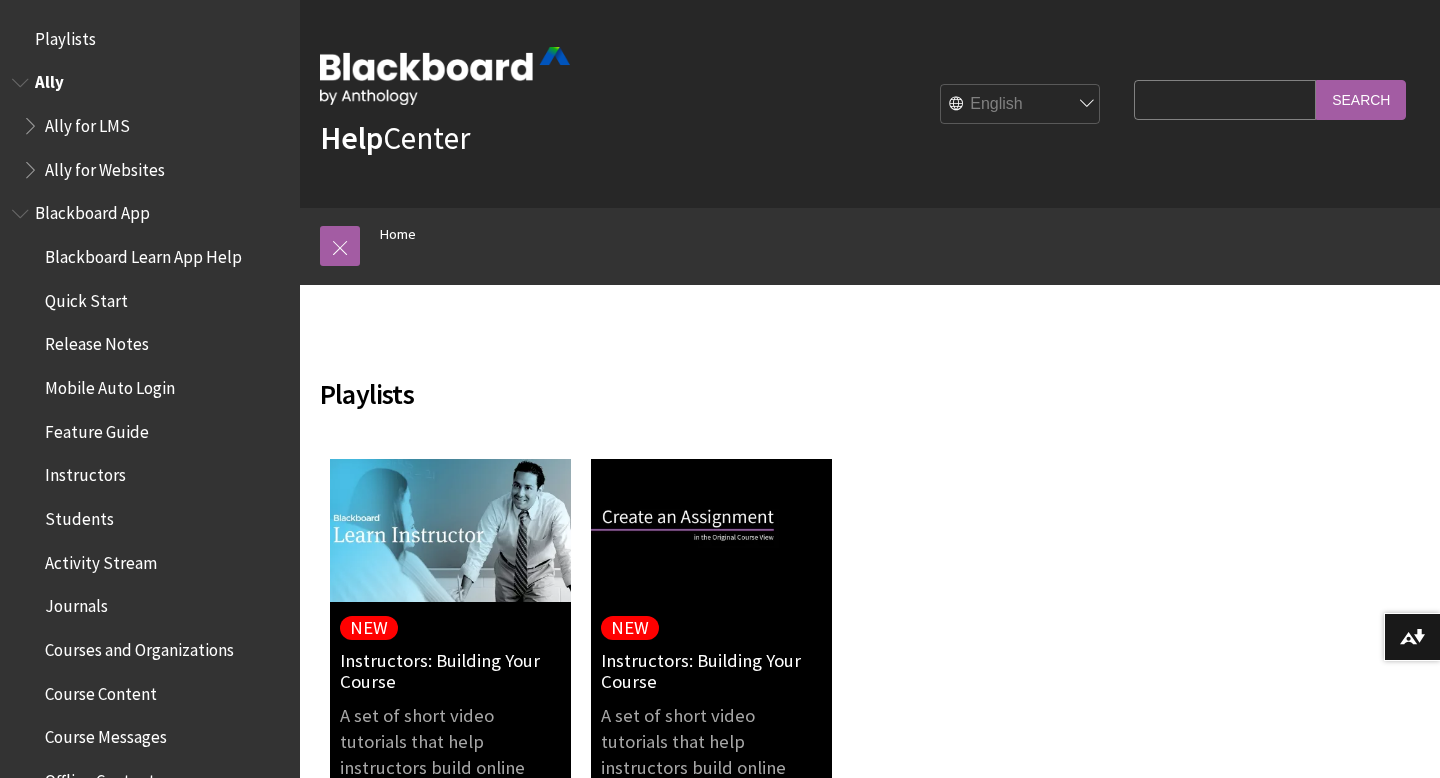 click on "Ally for LMS" at bounding box center (87, 122) 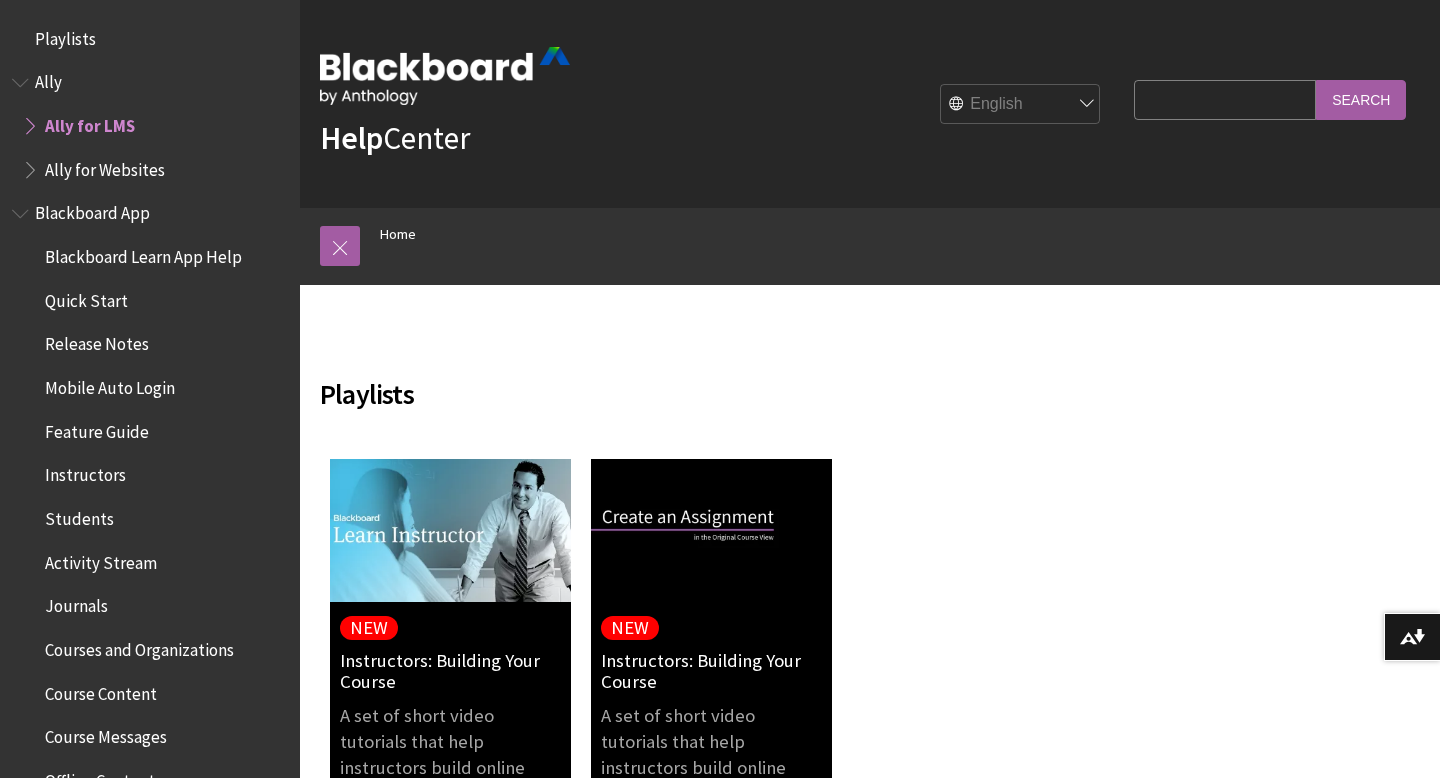 click on "Ally for Websites" at bounding box center (105, 166) 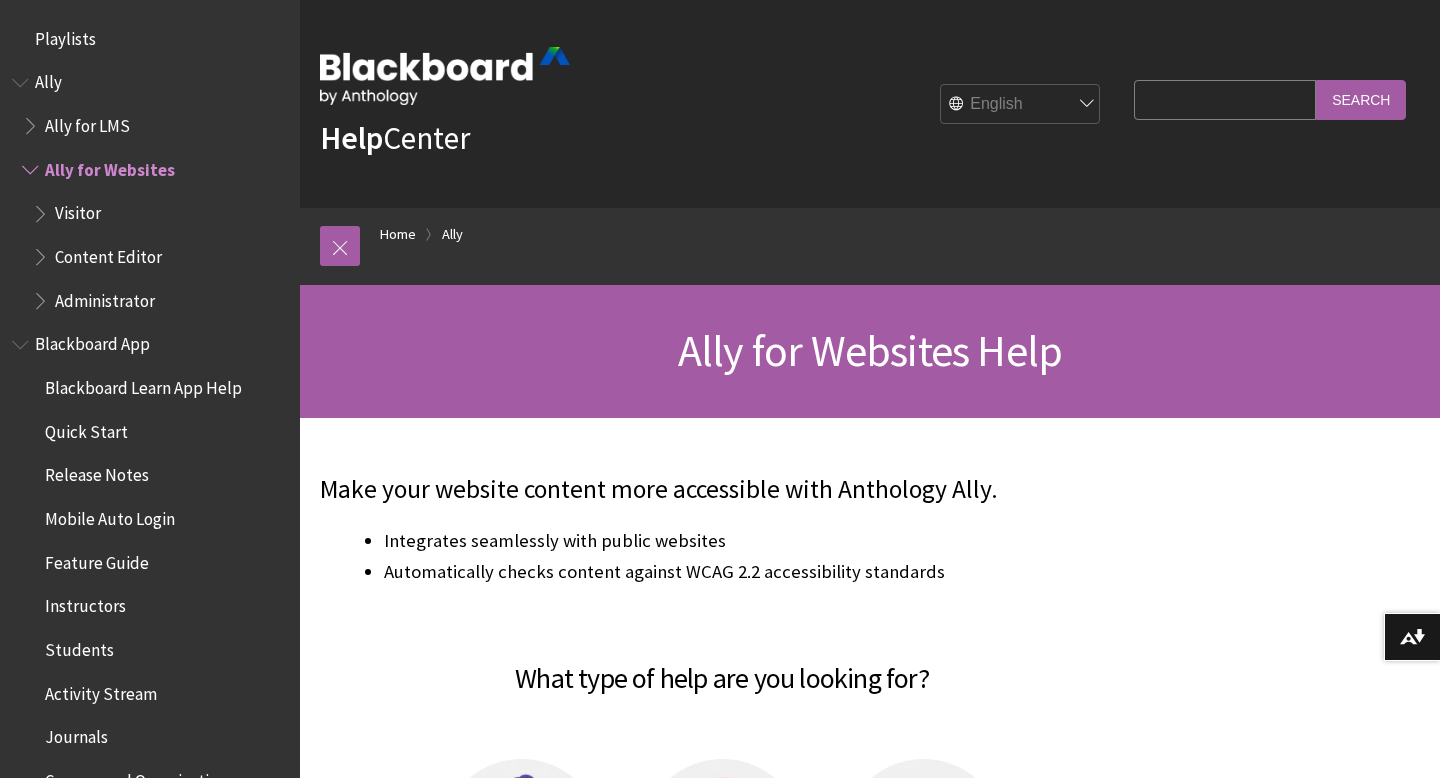 scroll, scrollTop: 0, scrollLeft: 0, axis: both 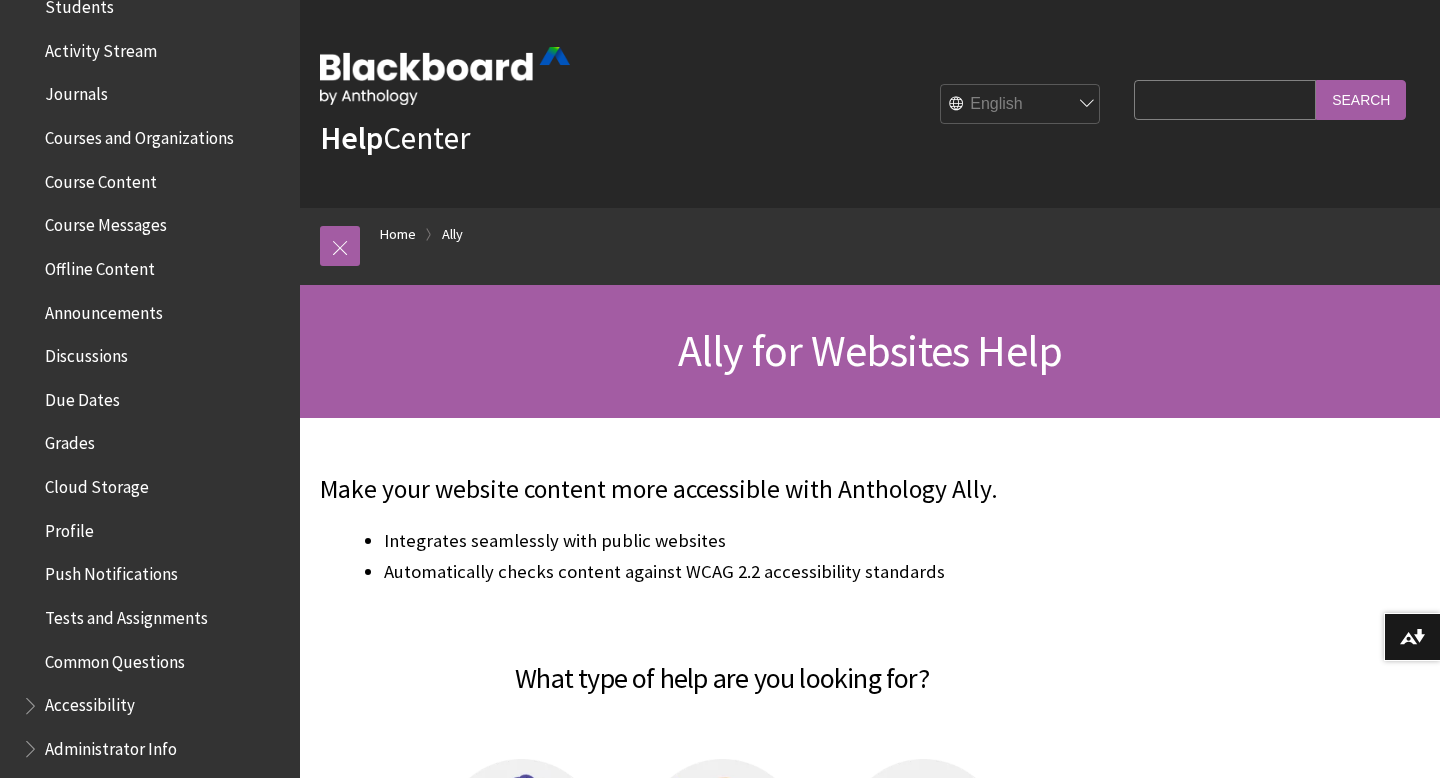 click on "Grades" at bounding box center [70, 440] 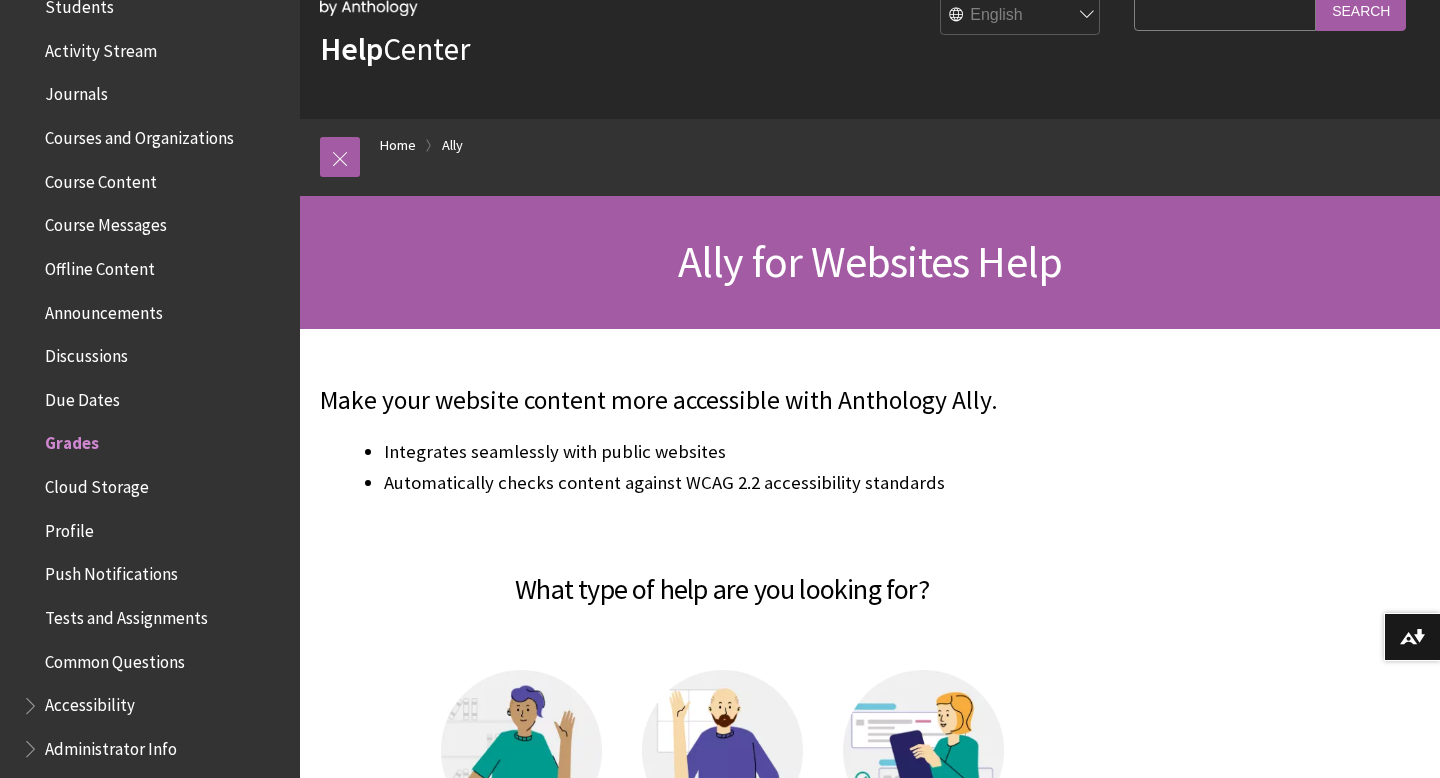 scroll, scrollTop: 378, scrollLeft: 0, axis: vertical 